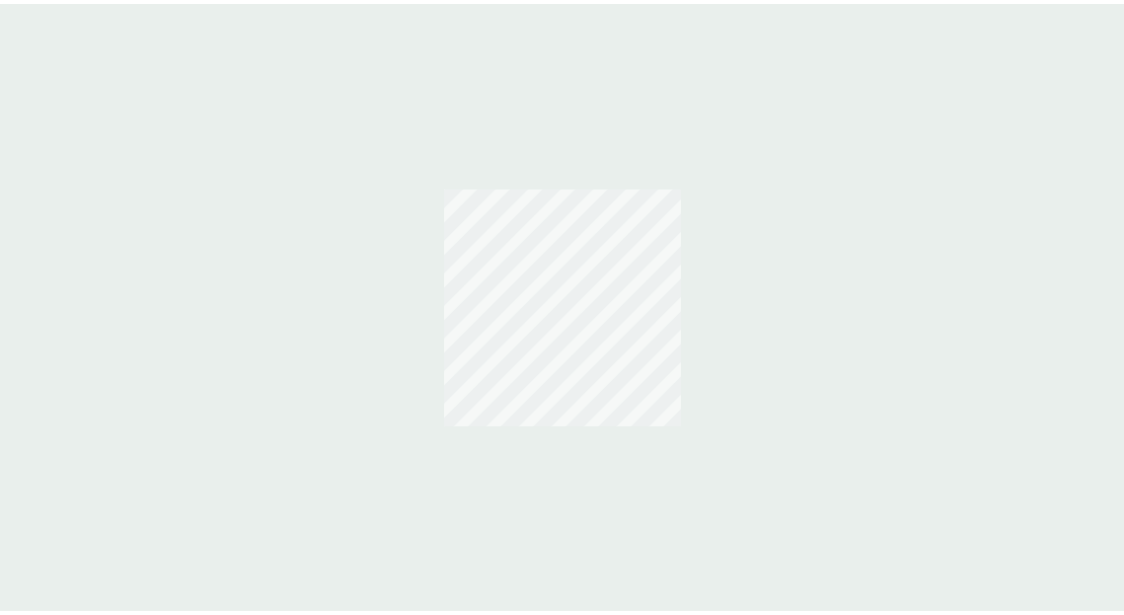 scroll, scrollTop: 0, scrollLeft: 0, axis: both 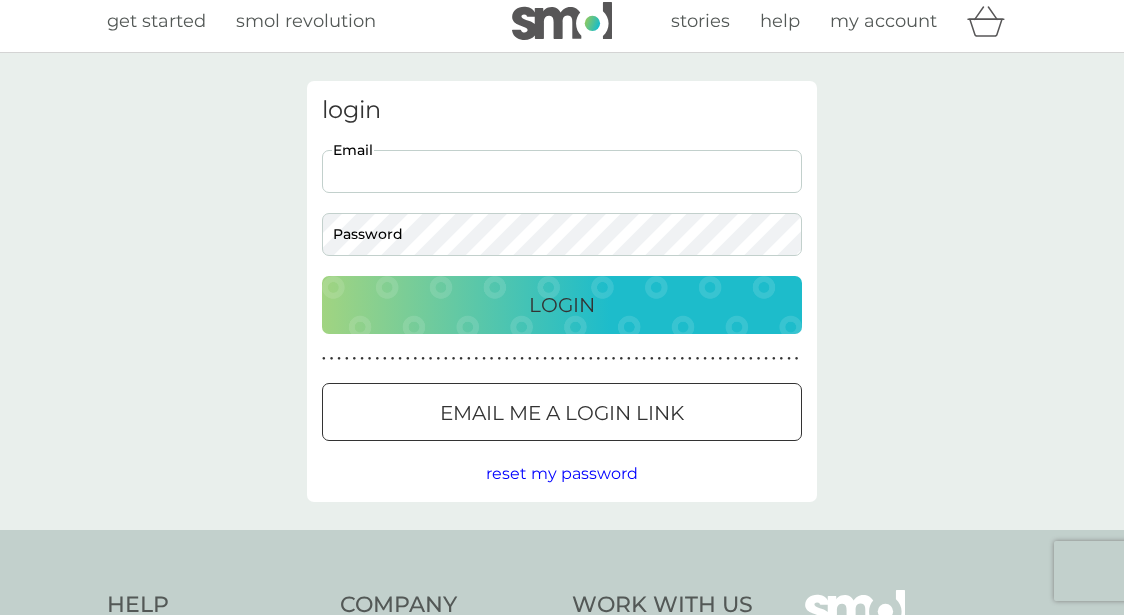 type on "[EMAIL]" 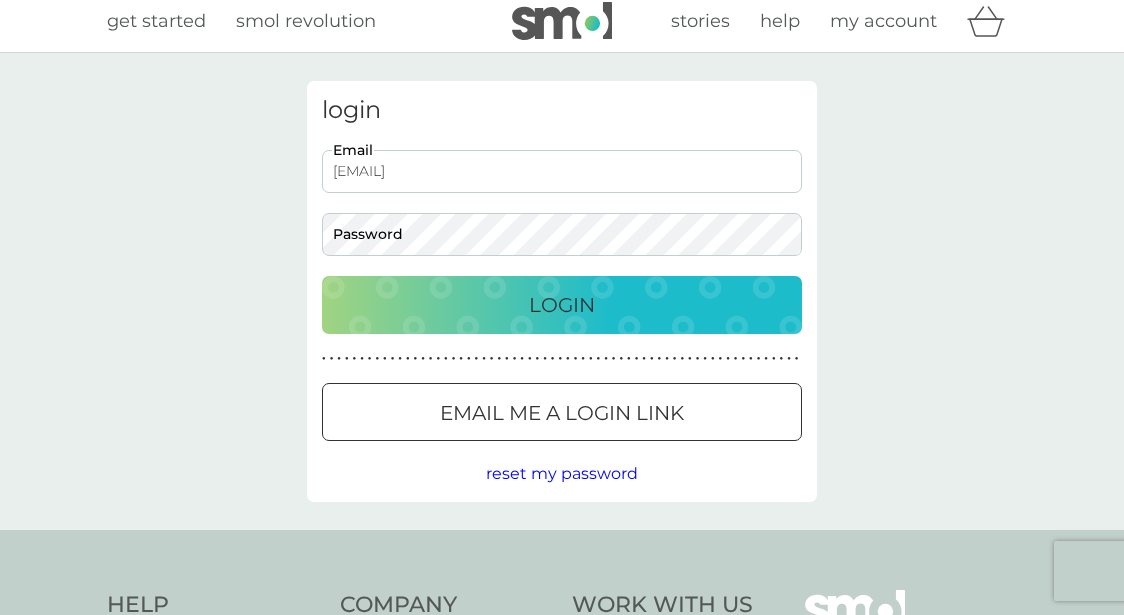 scroll, scrollTop: 10, scrollLeft: 1, axis: both 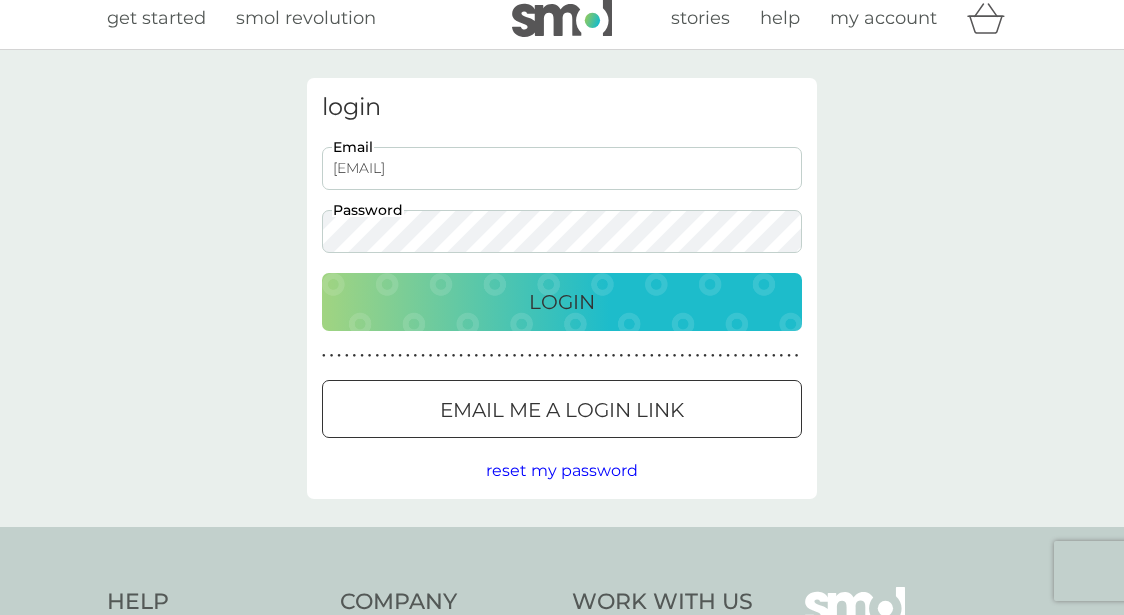 click on "Login" at bounding box center [562, 302] 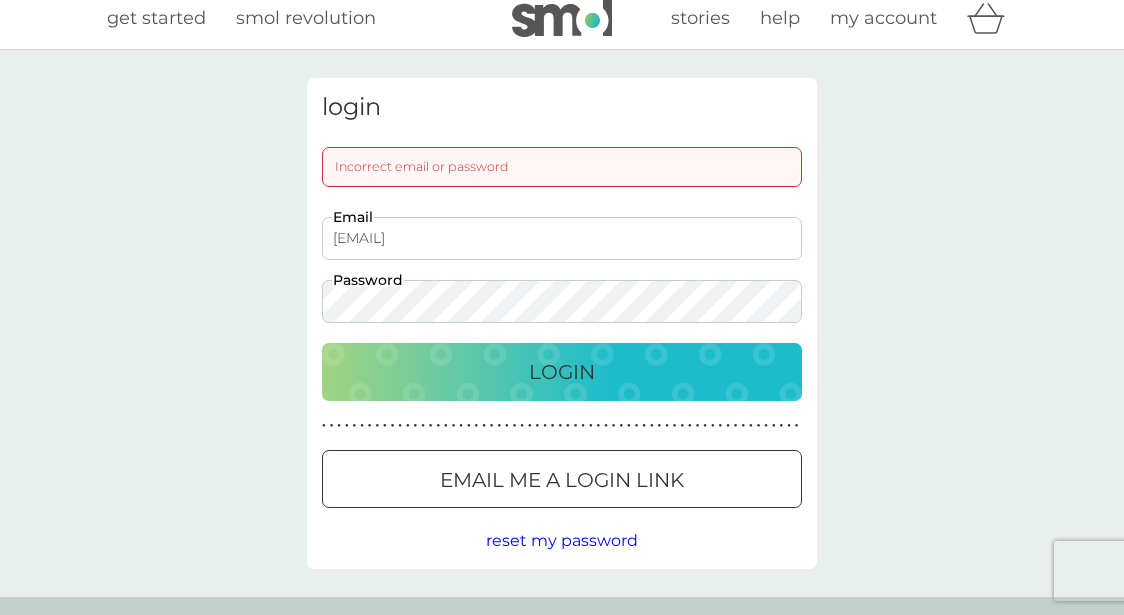 click on "Login" at bounding box center (562, 372) 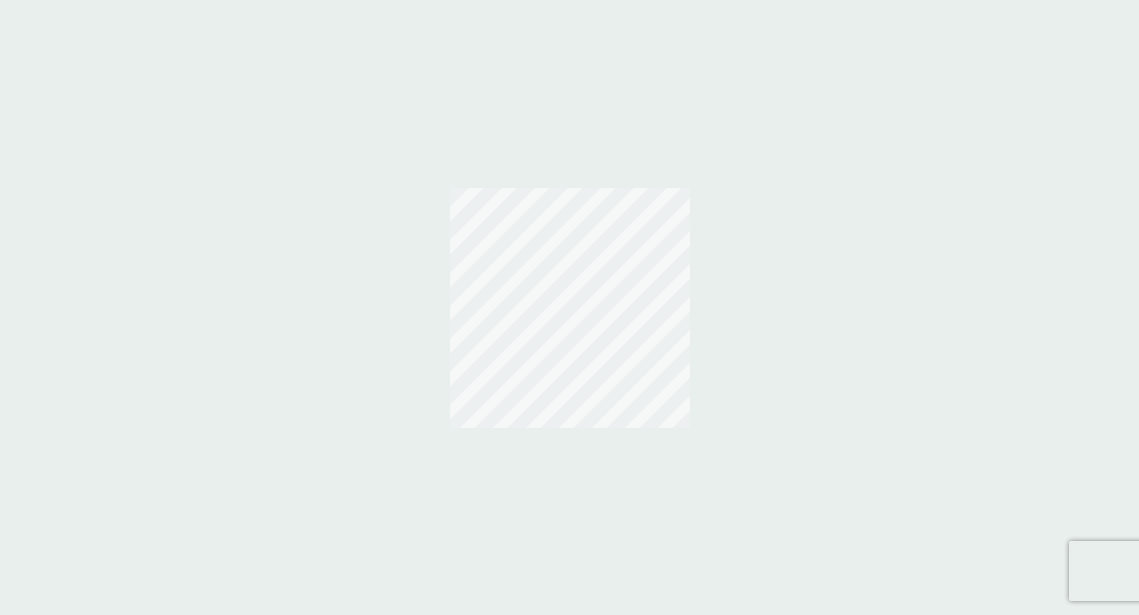 scroll, scrollTop: 0, scrollLeft: 0, axis: both 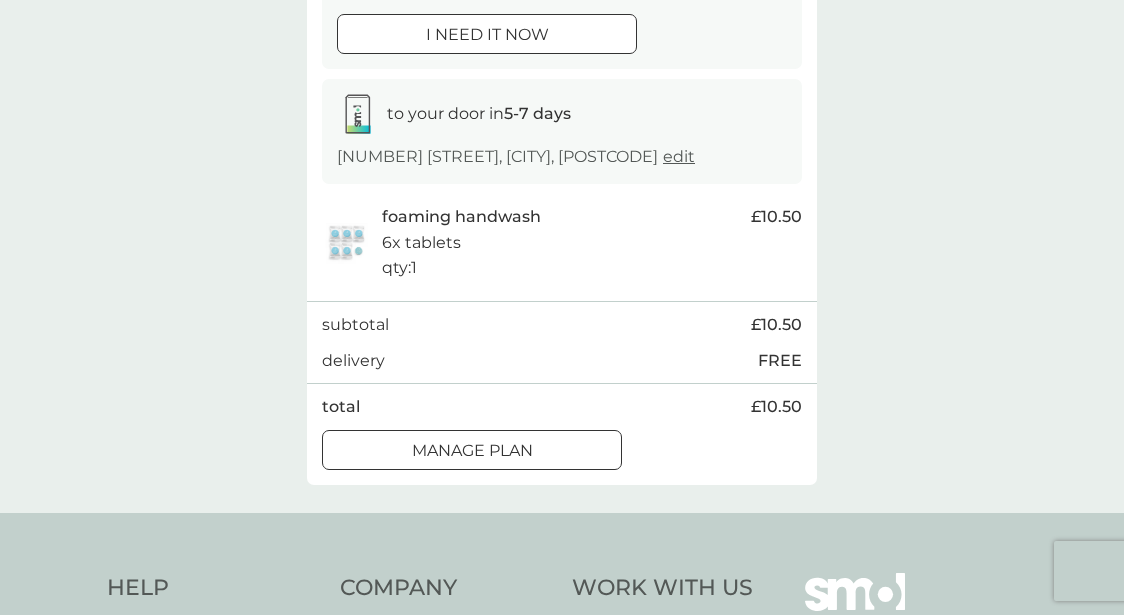 click on "Manage plan" at bounding box center [472, 451] 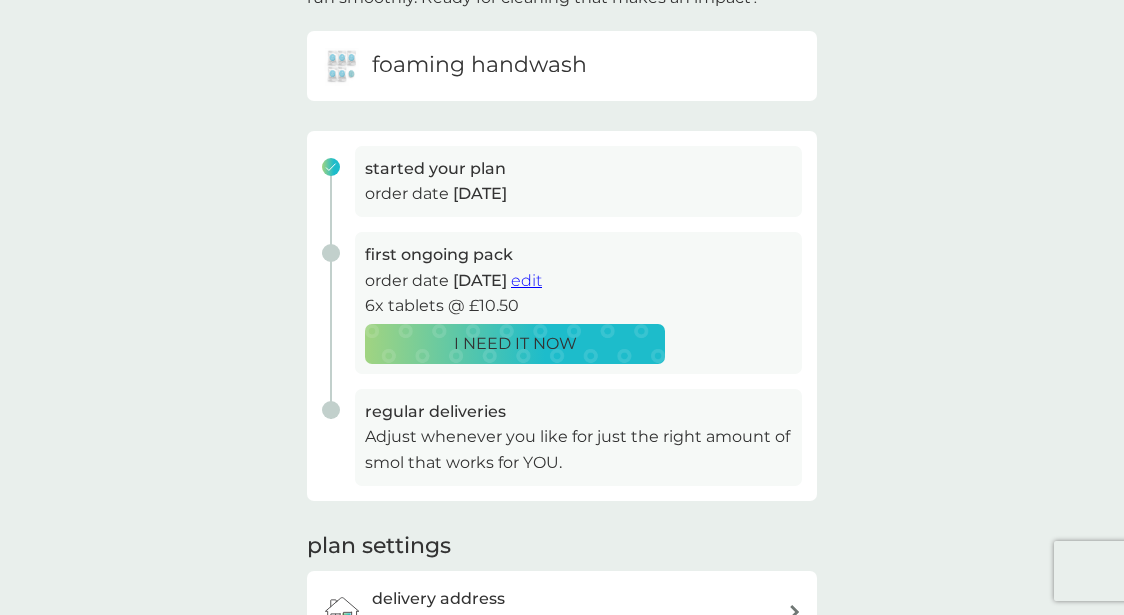 scroll, scrollTop: 188, scrollLeft: 1, axis: both 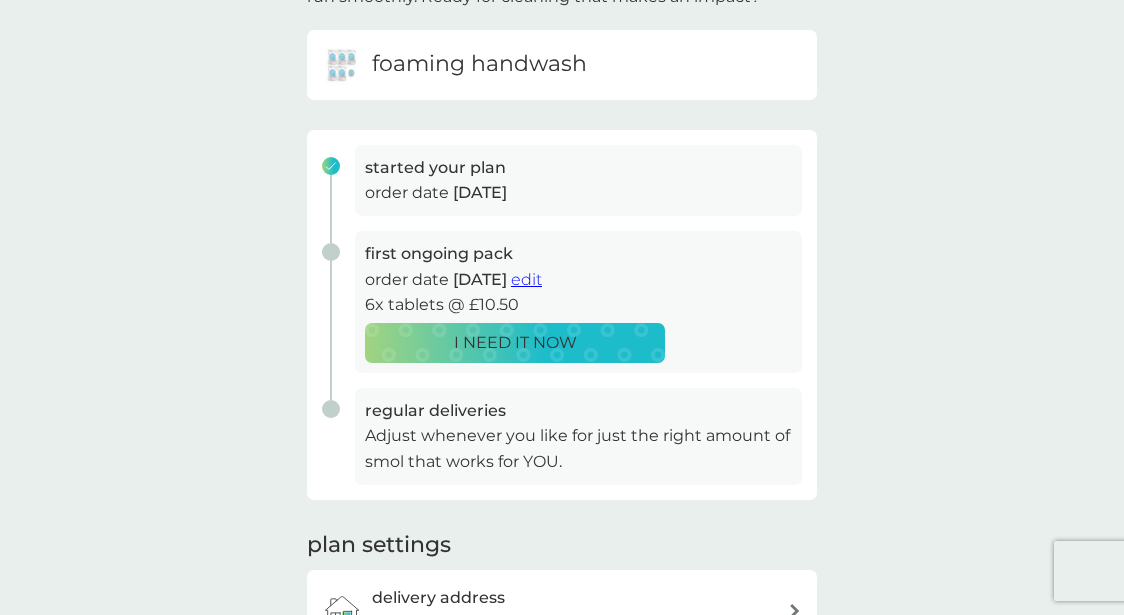 click on "edit" at bounding box center [526, 279] 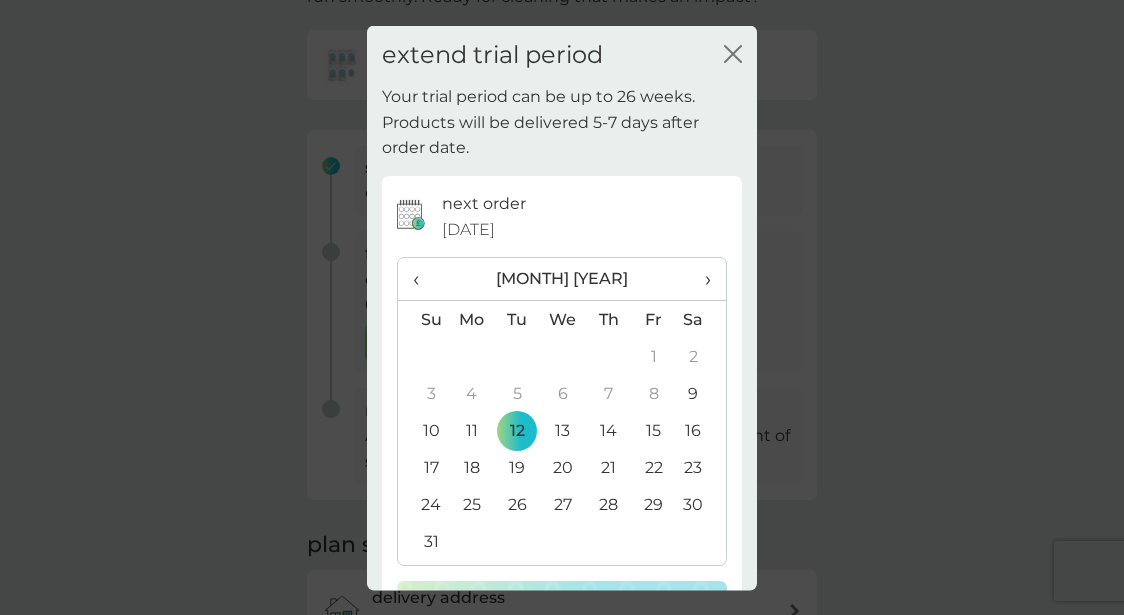 scroll, scrollTop: 188, scrollLeft: 0, axis: vertical 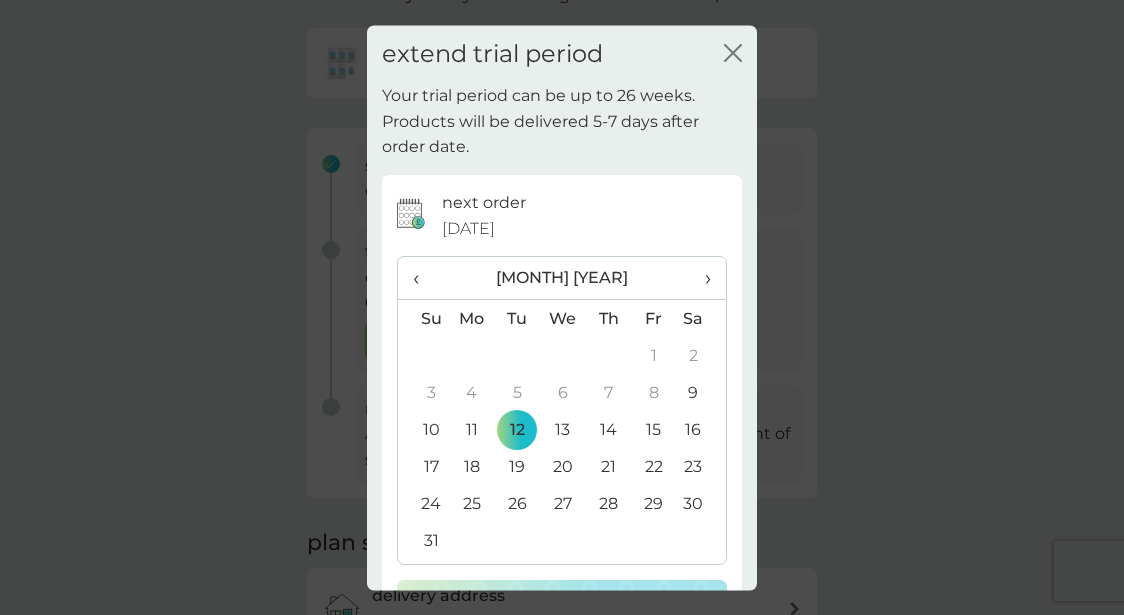 click on "›" at bounding box center [701, 278] 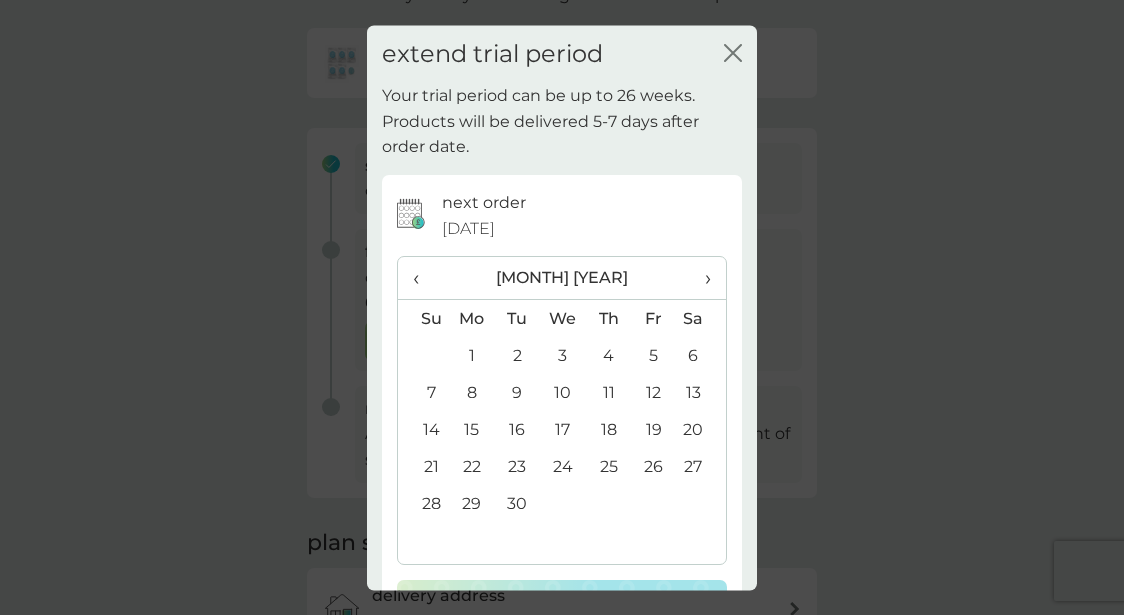 click on "›" at bounding box center [701, 278] 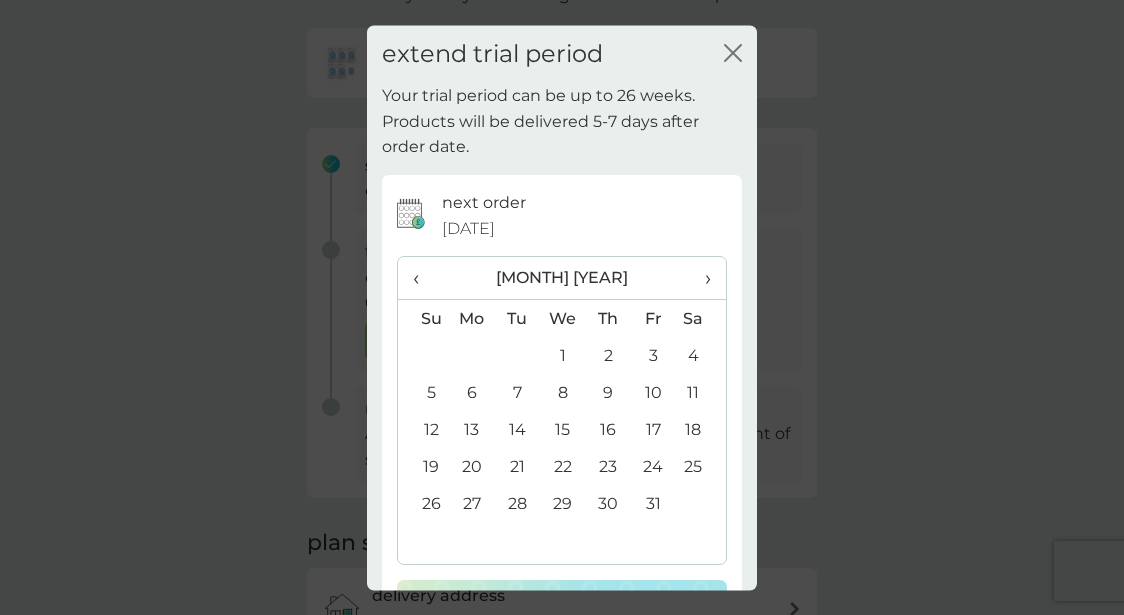 click on "›" at bounding box center (701, 278) 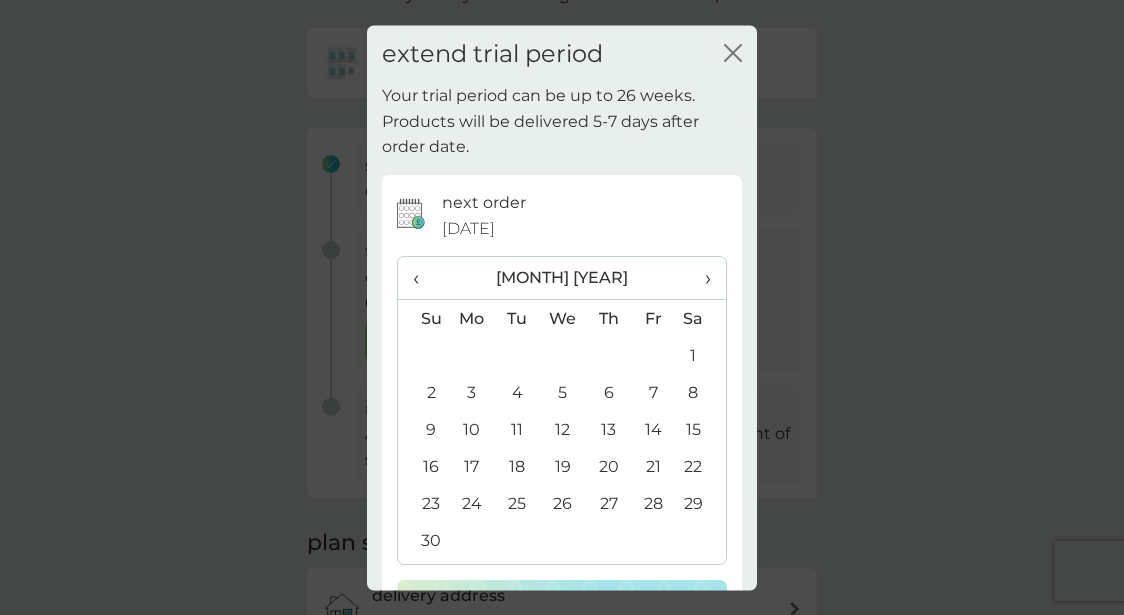 click on "‹" at bounding box center [423, 278] 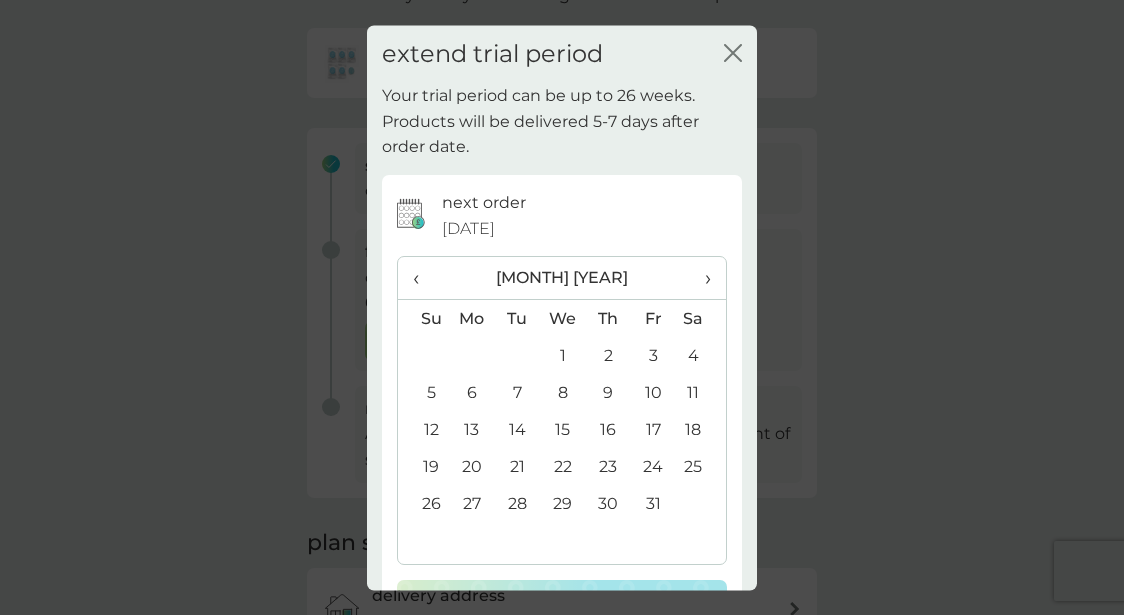 click on "›" at bounding box center (701, 278) 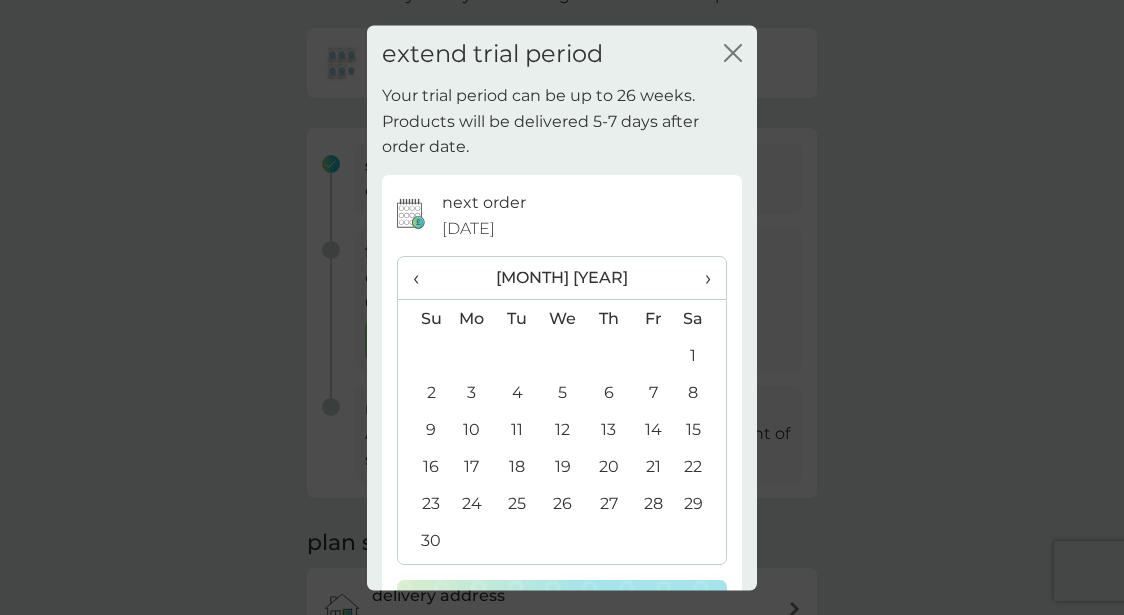 click on "›" at bounding box center [701, 278] 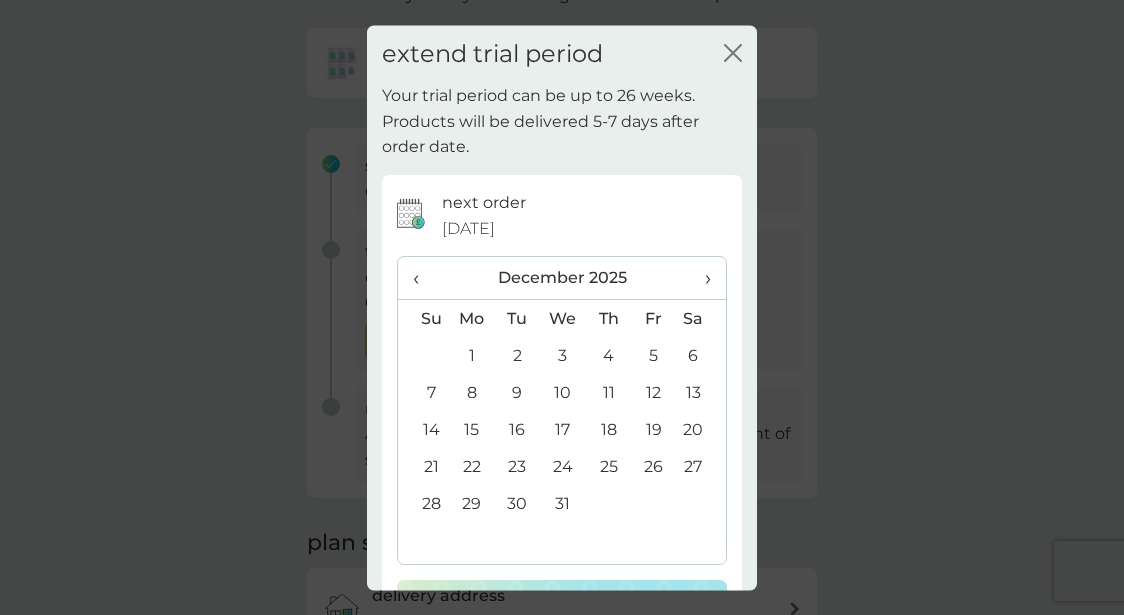 click on "‹" at bounding box center (423, 278) 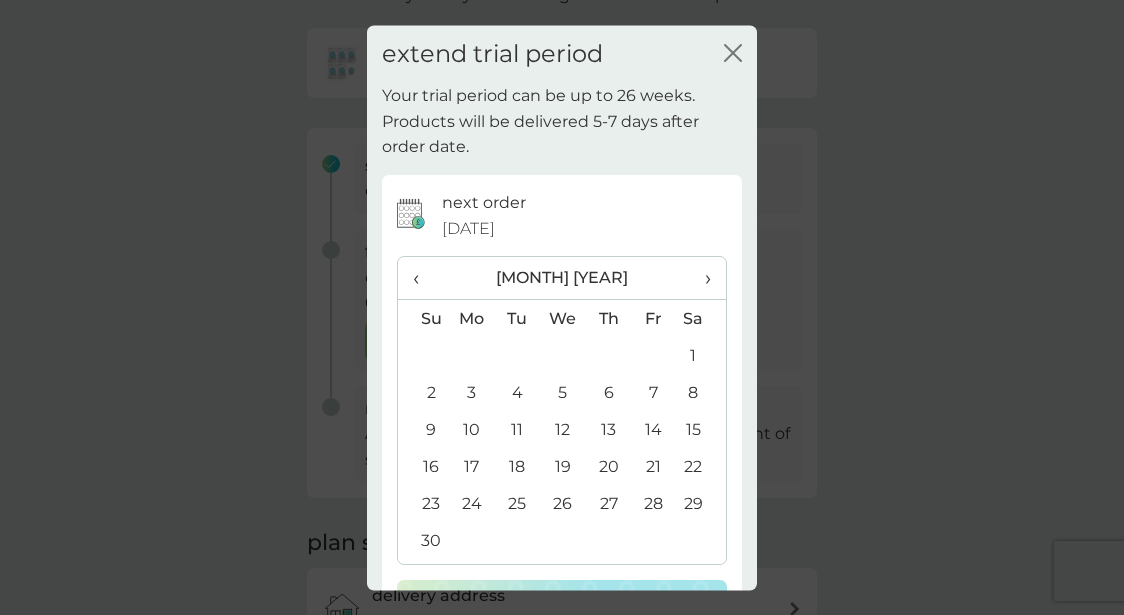 click on "‹" at bounding box center [423, 278] 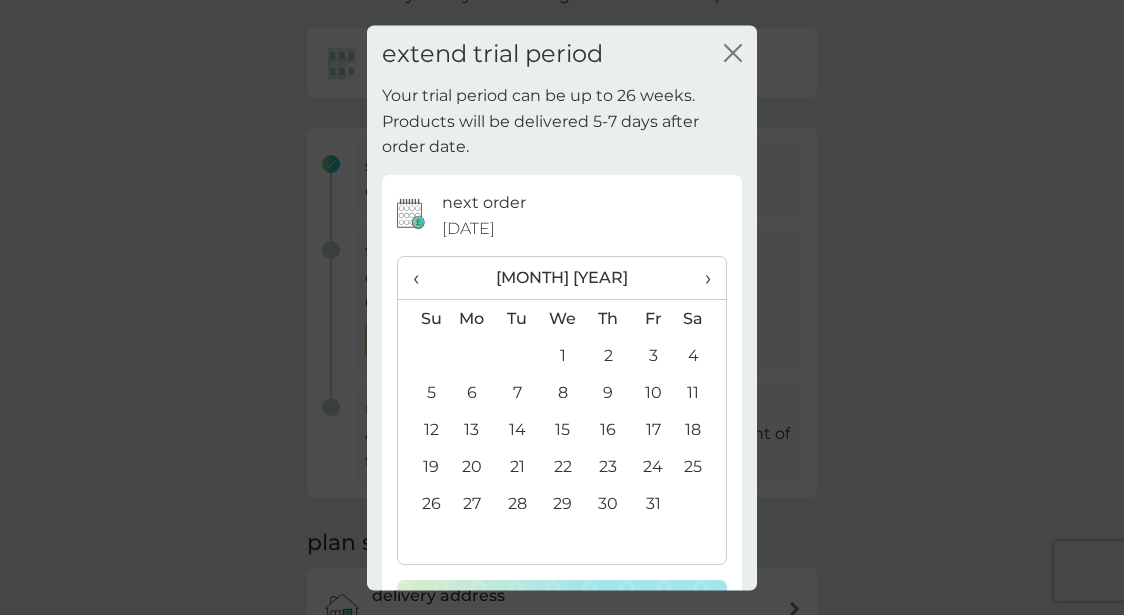 click on "‹" at bounding box center [423, 278] 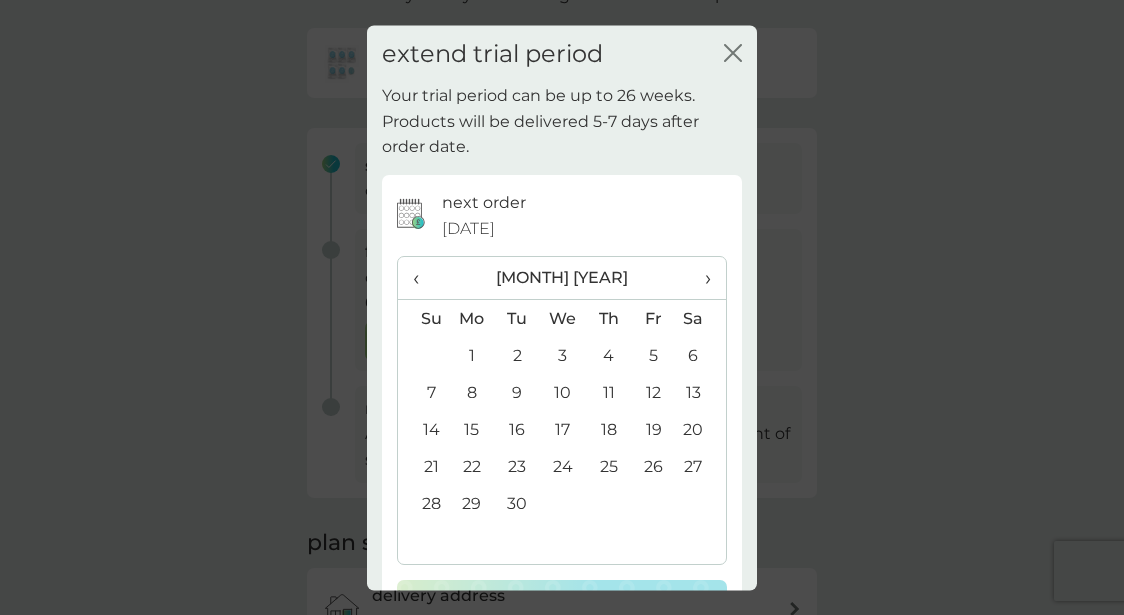 click on "‹" at bounding box center (423, 278) 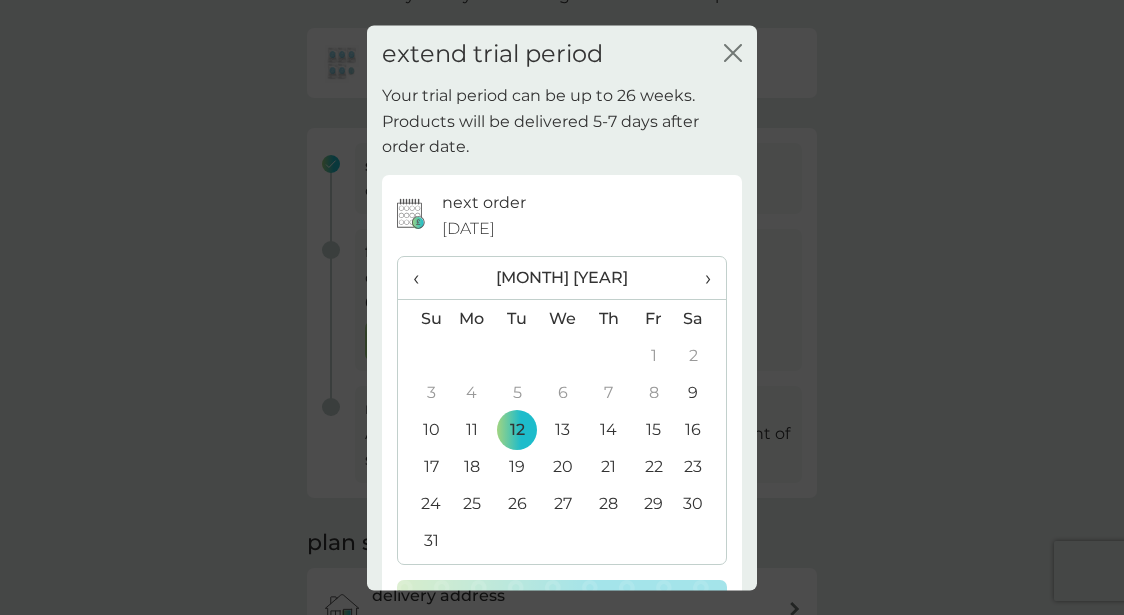 click on "›" at bounding box center (701, 278) 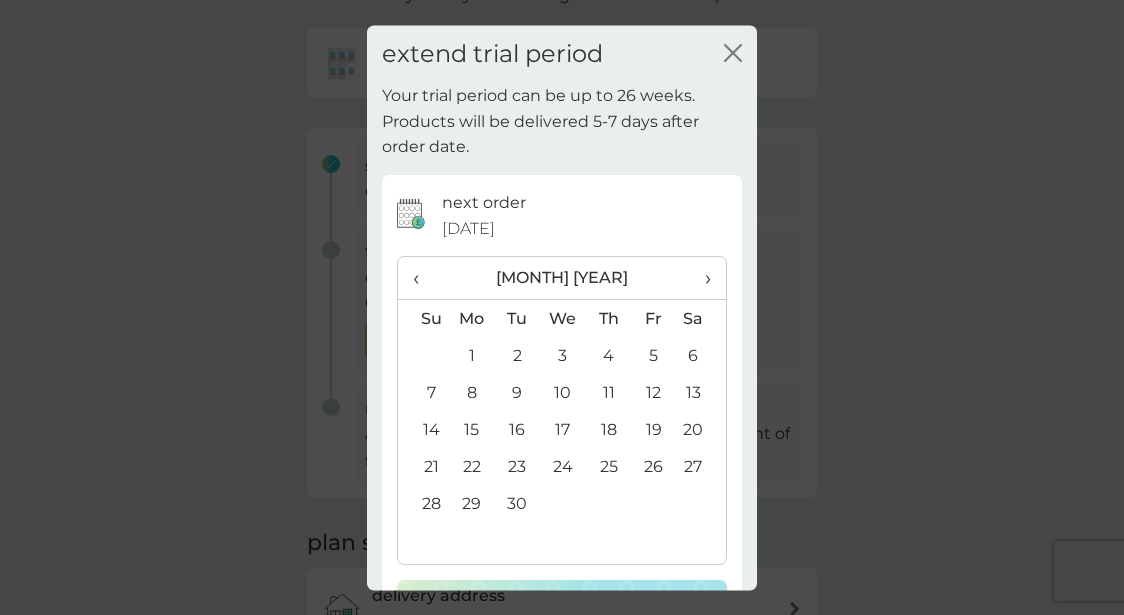 click on "›" at bounding box center [701, 278] 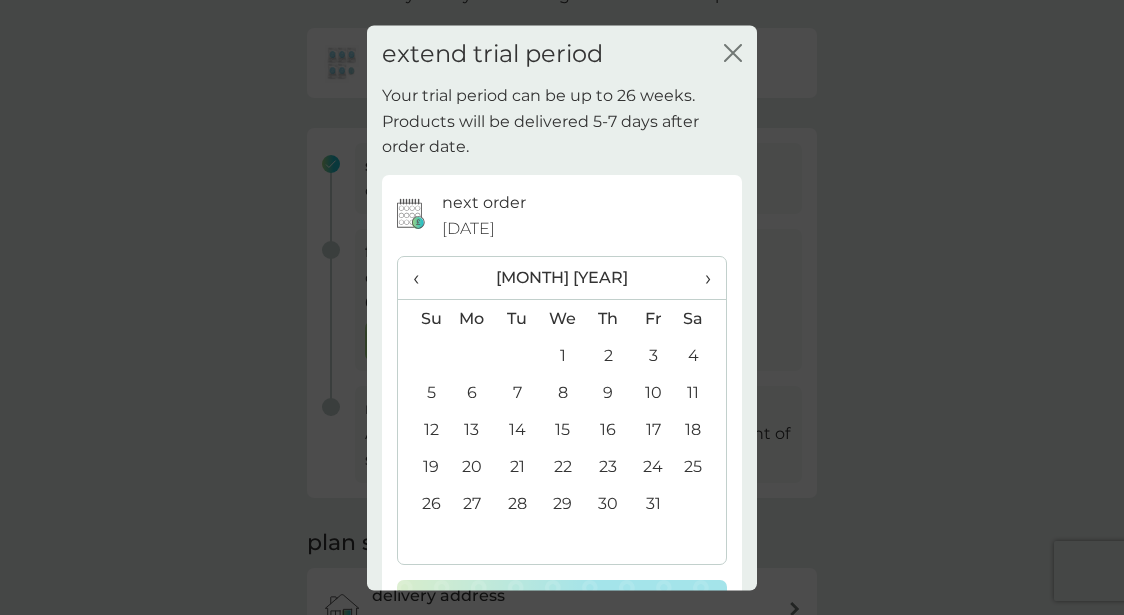 click on "›" at bounding box center (701, 278) 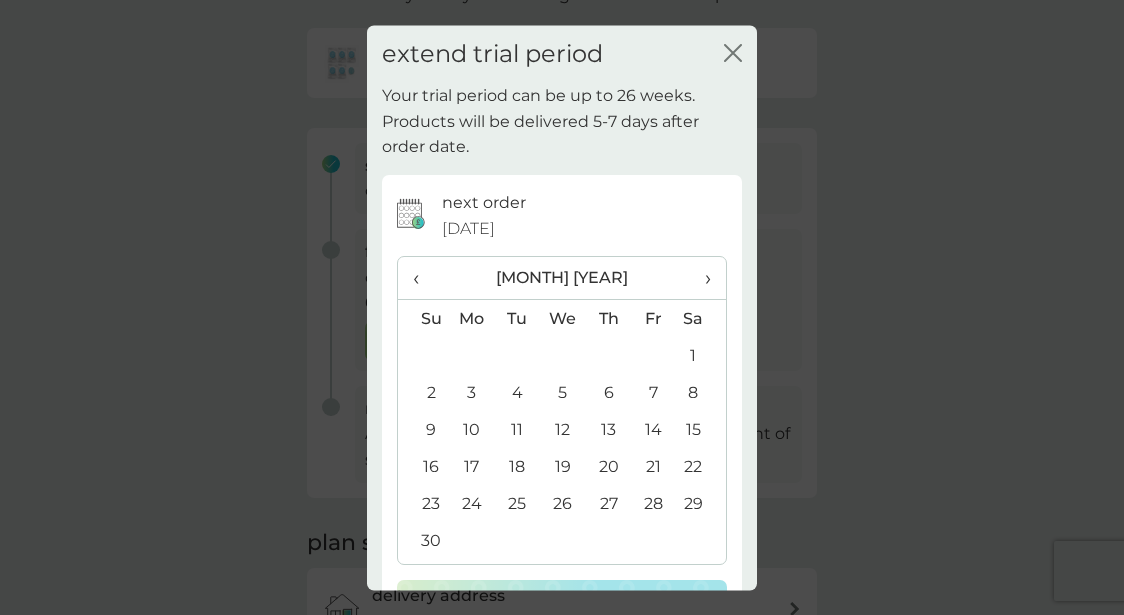 click on "12" at bounding box center (563, 429) 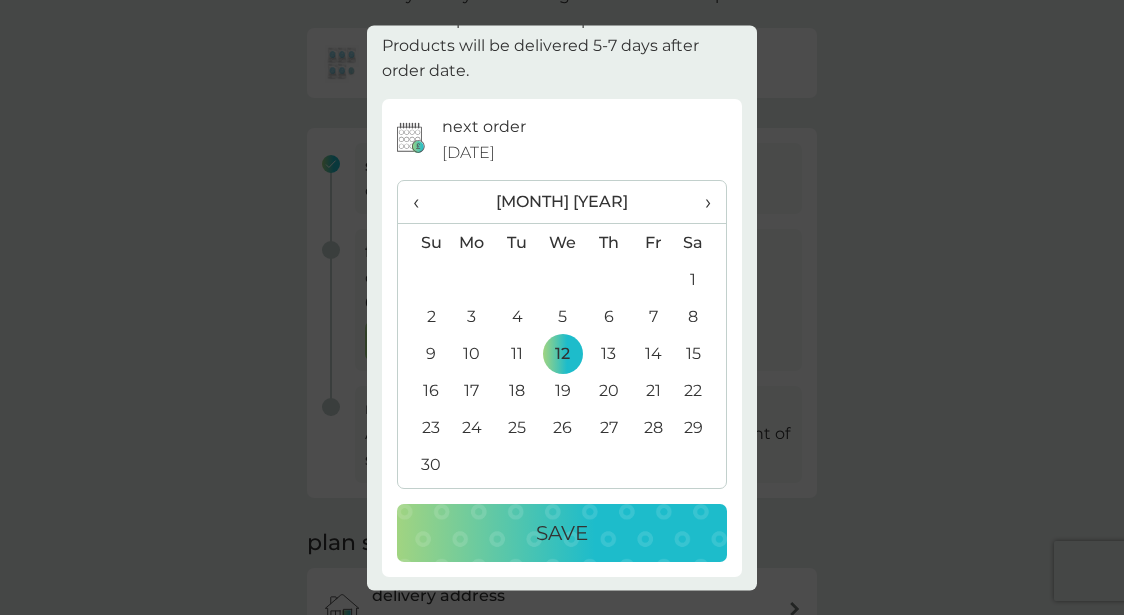 scroll, scrollTop: 75, scrollLeft: 0, axis: vertical 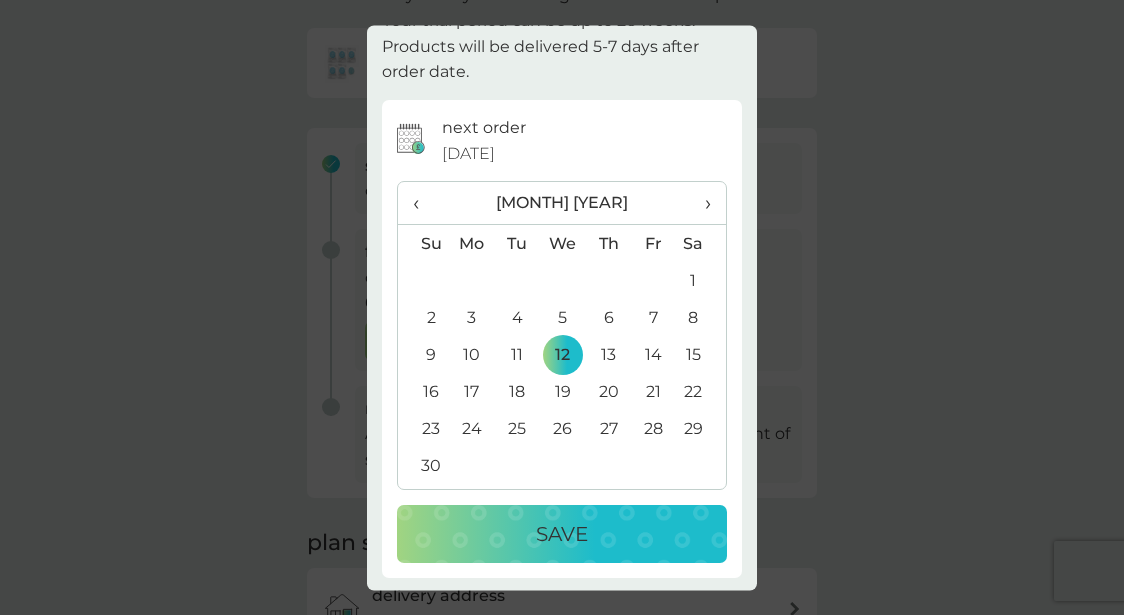 click on "Save" at bounding box center (562, 535) 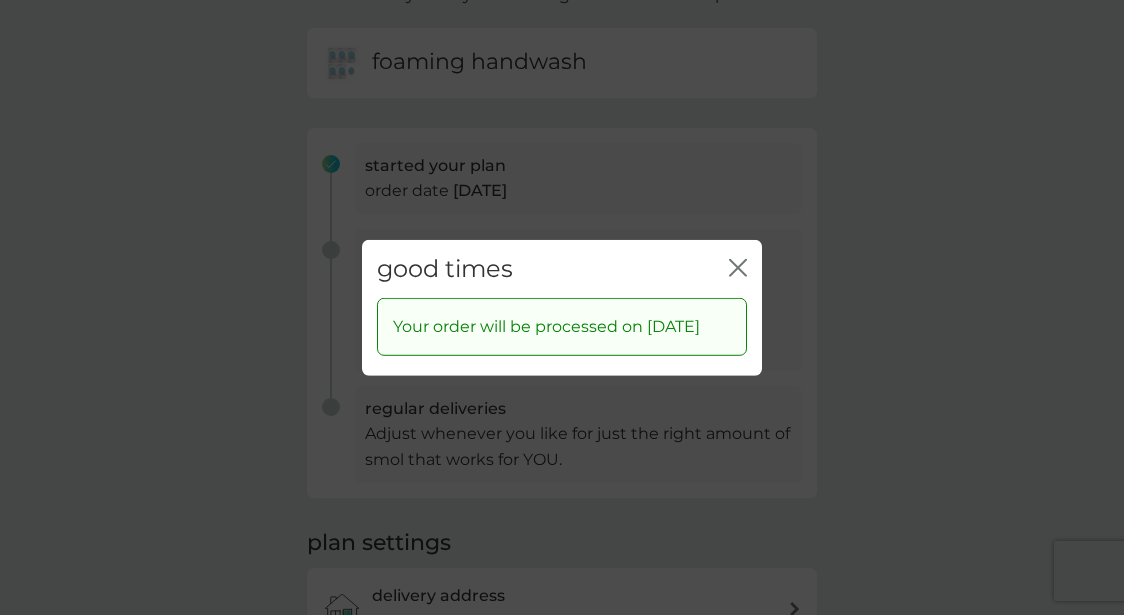 click on "close" 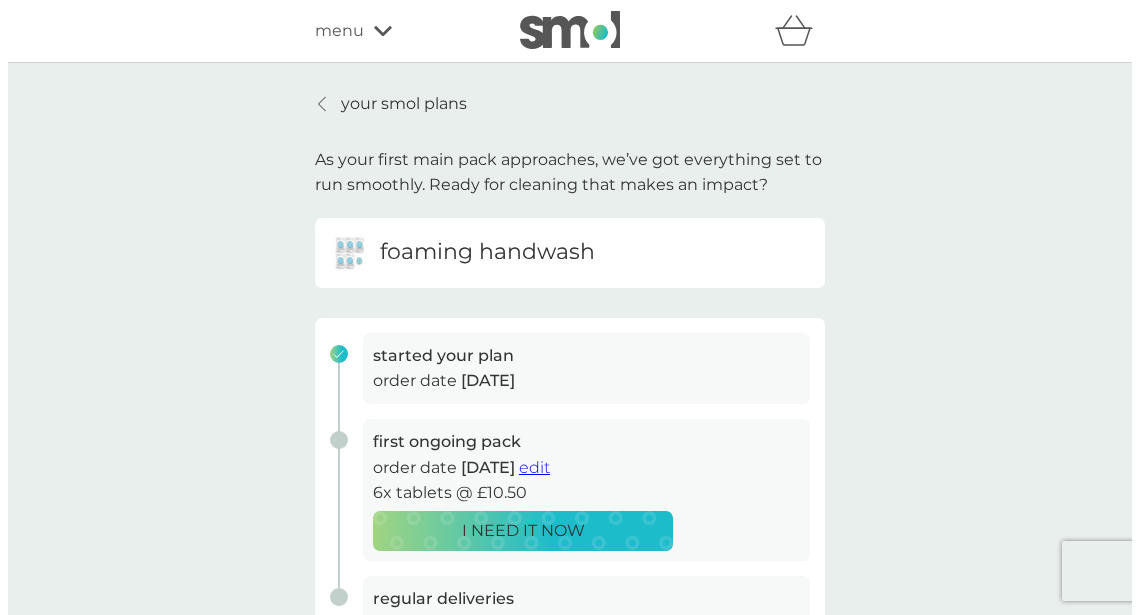 scroll, scrollTop: 1, scrollLeft: 1, axis: both 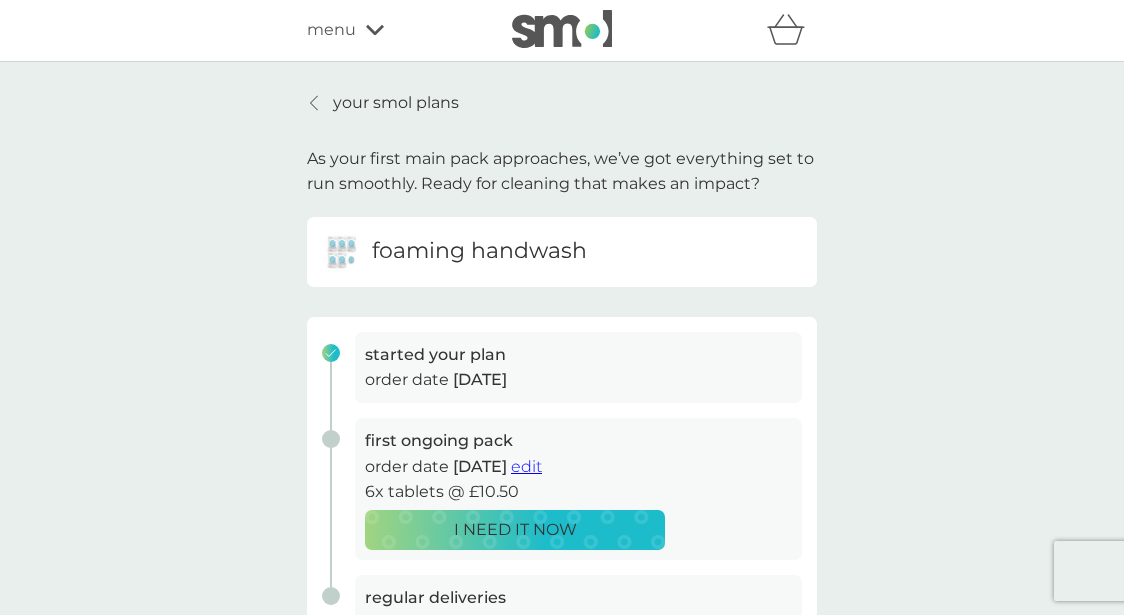 click 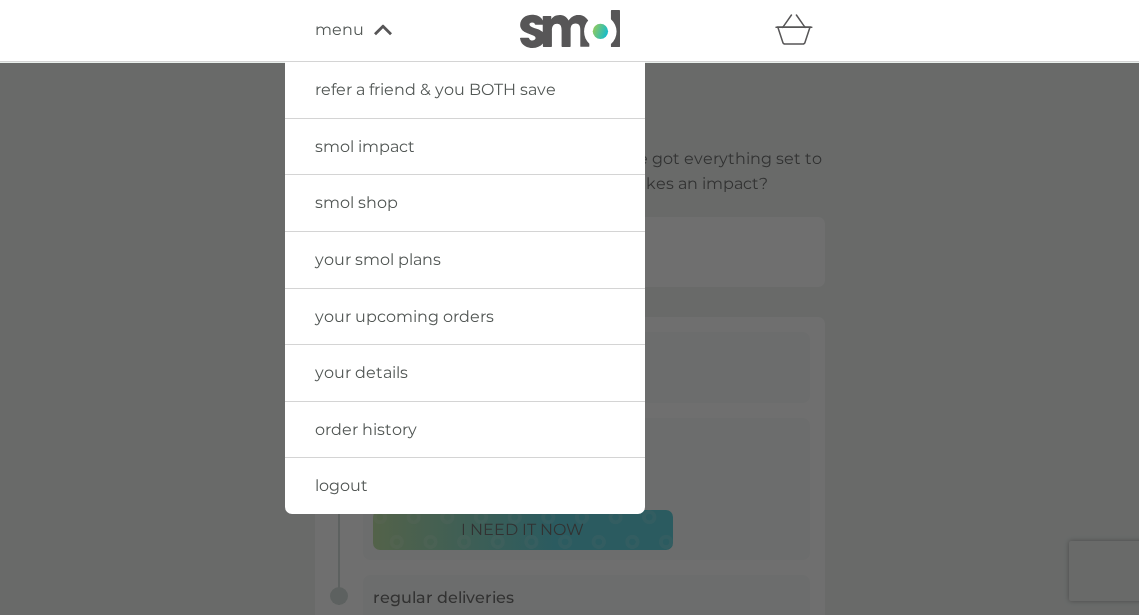 scroll, scrollTop: 1, scrollLeft: 0, axis: vertical 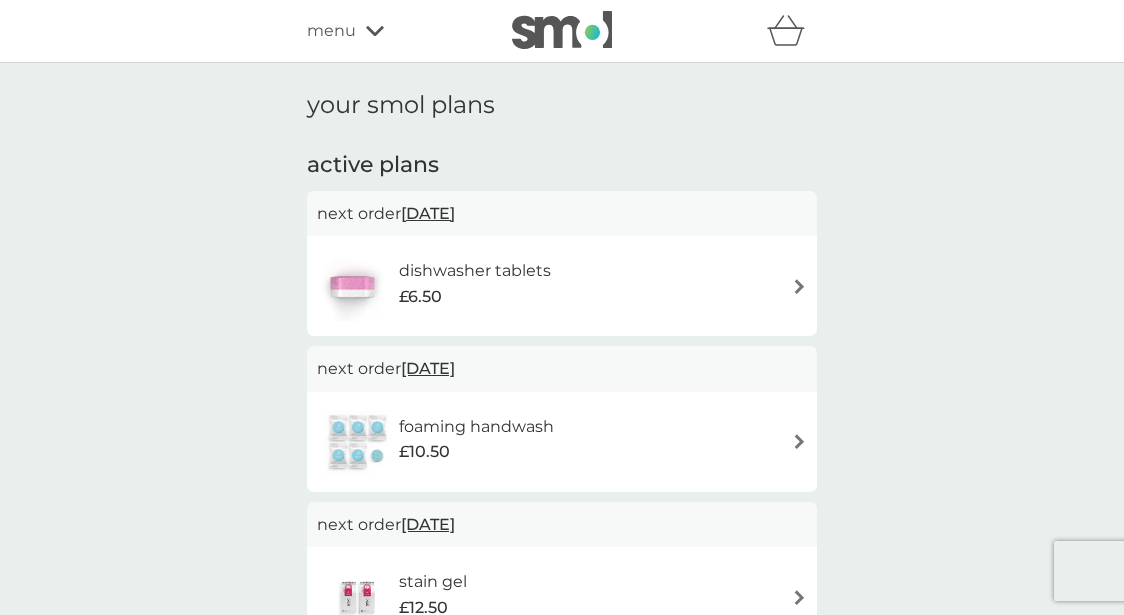 click 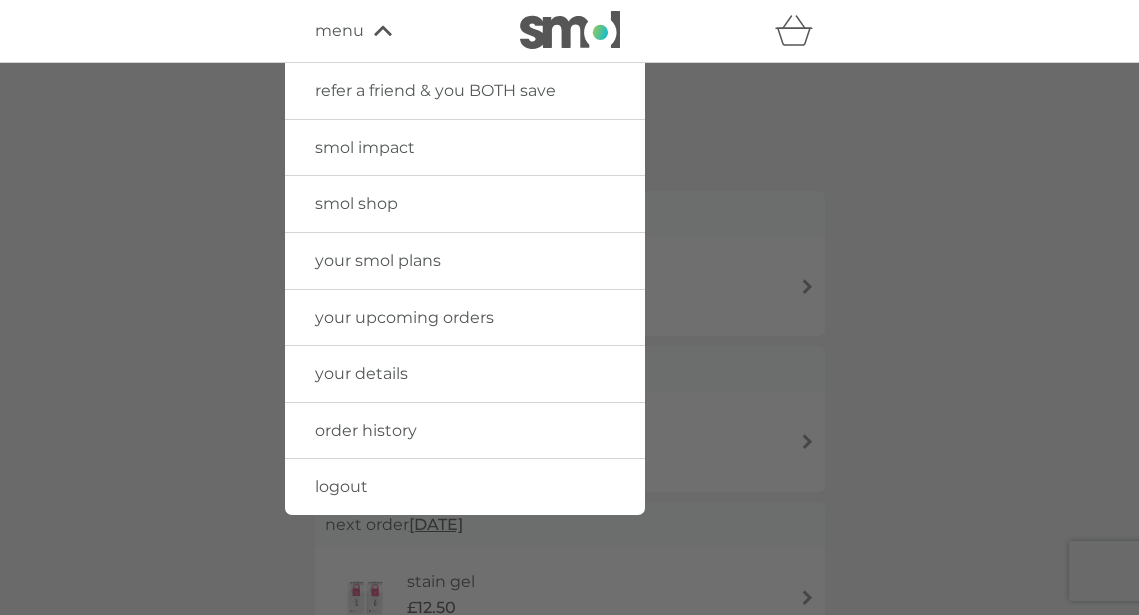 click on "smol shop" at bounding box center [465, 204] 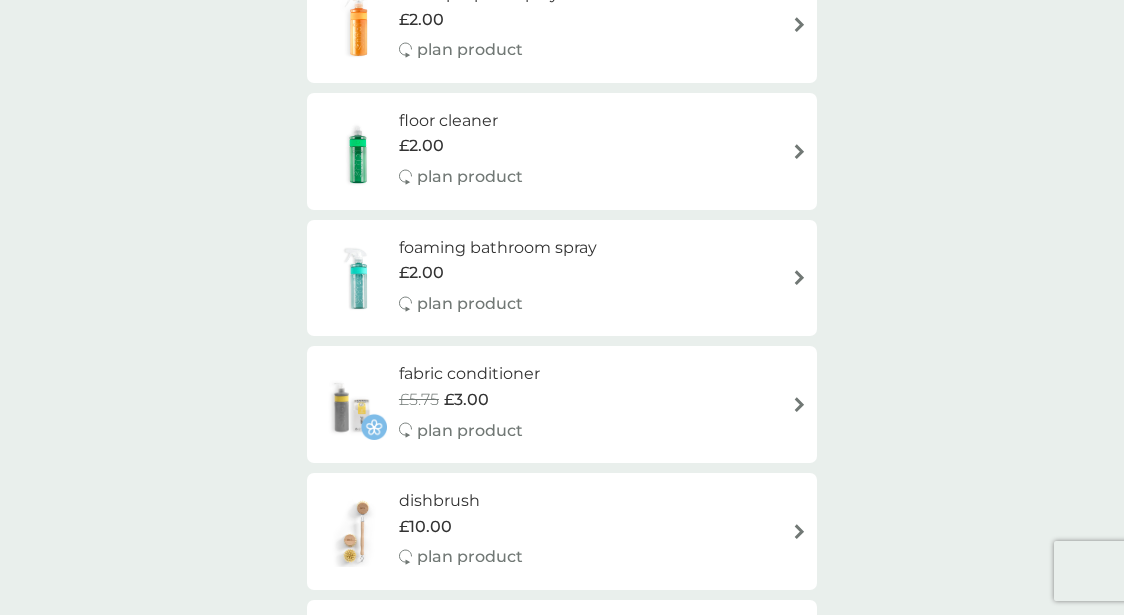 scroll, scrollTop: 369, scrollLeft: 1, axis: both 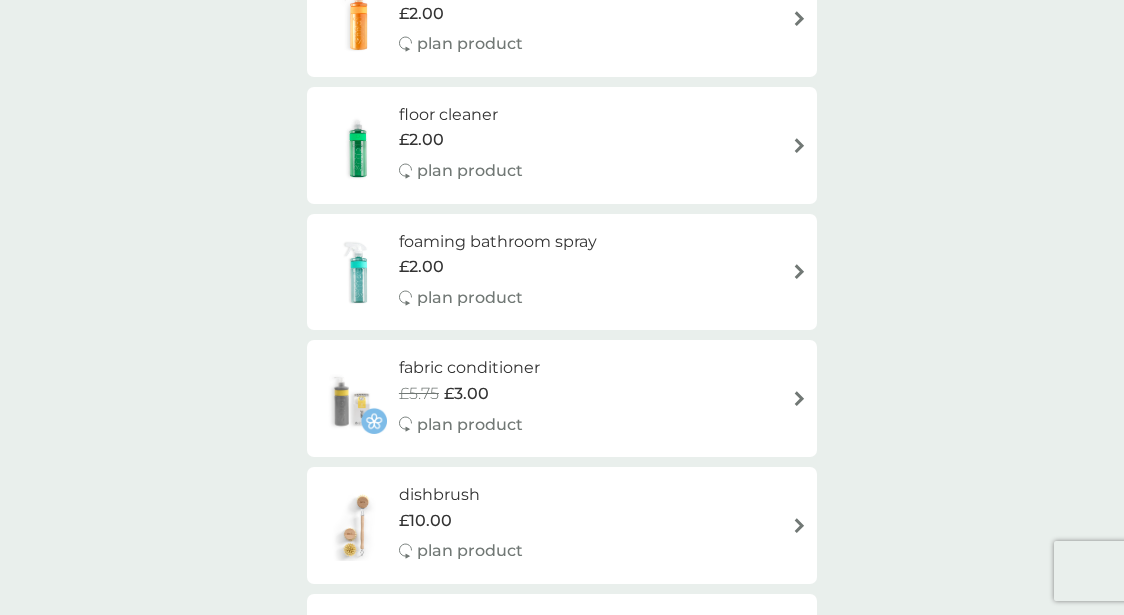 click at bounding box center (799, 145) 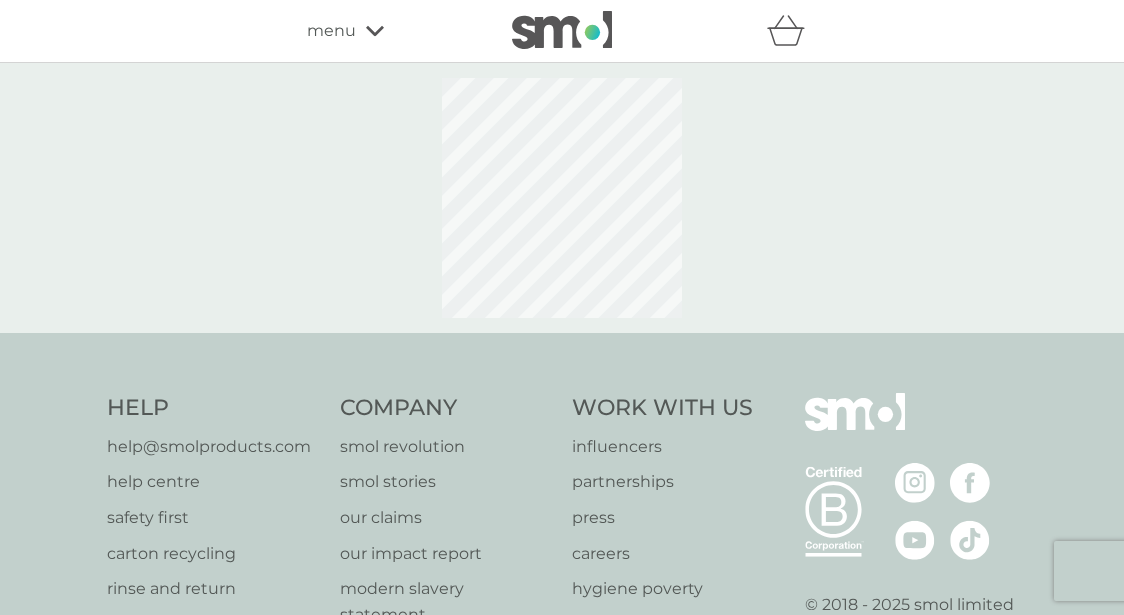 select on "84" 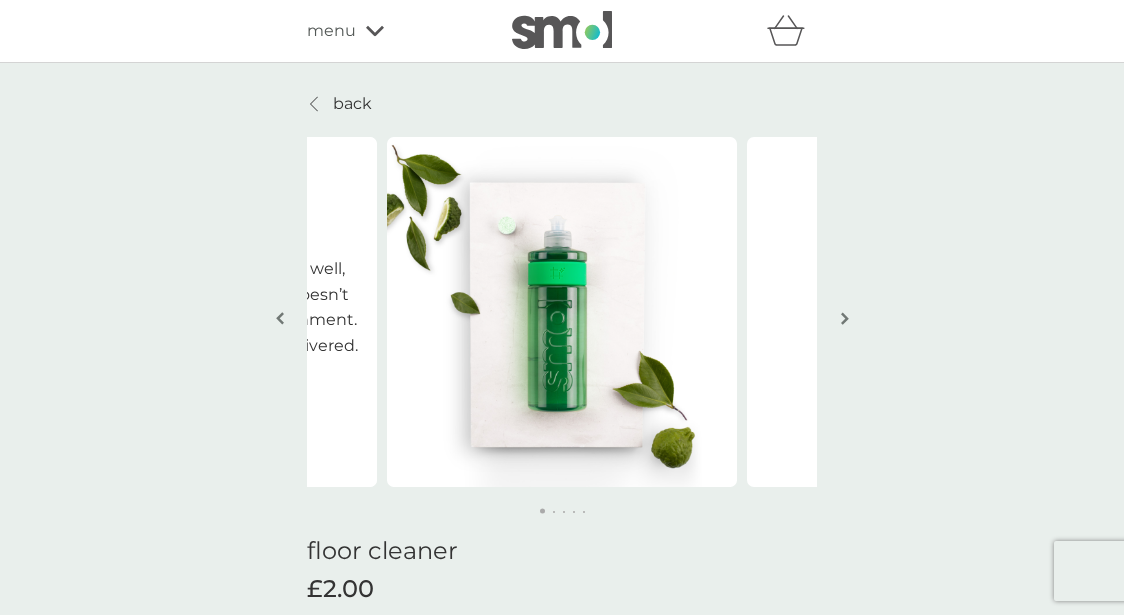 scroll, scrollTop: 0, scrollLeft: 0, axis: both 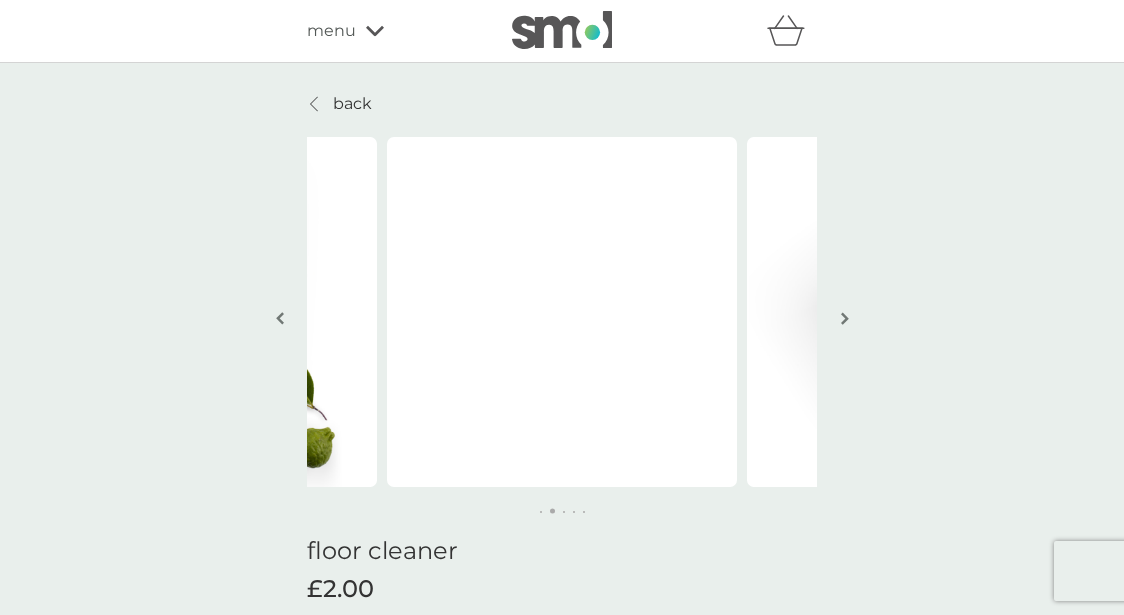 click at bounding box center [845, 318] 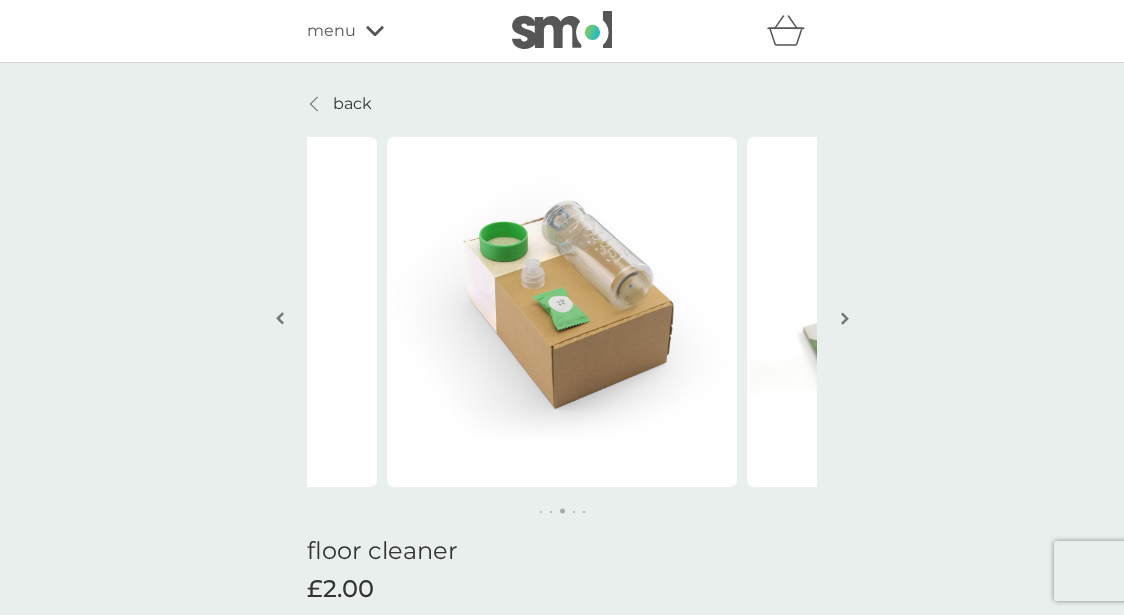 click at bounding box center [845, 318] 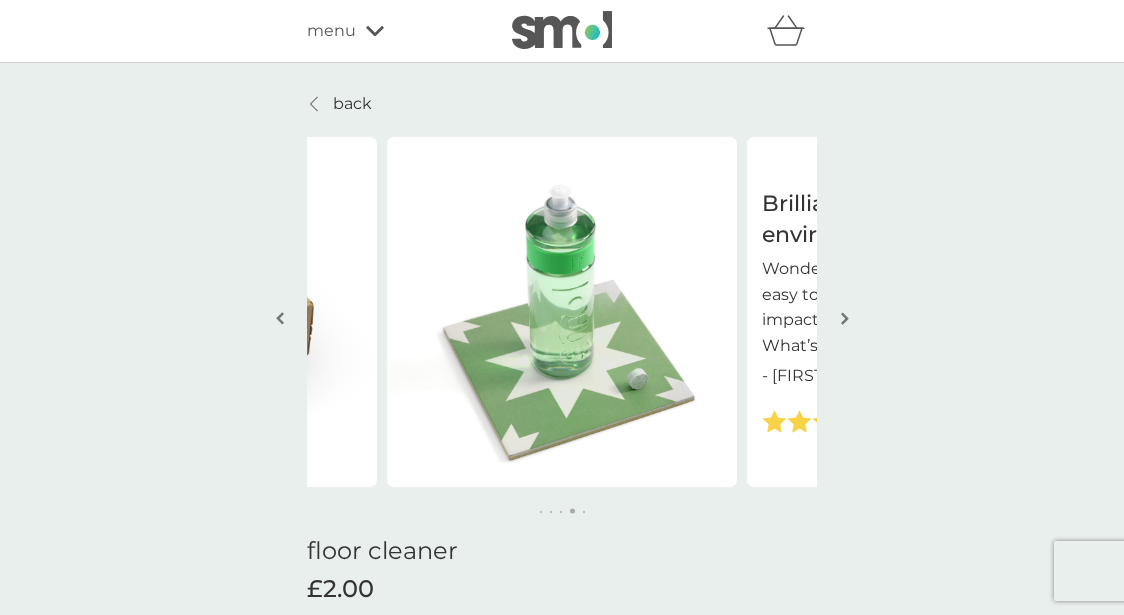 click at bounding box center (845, 318) 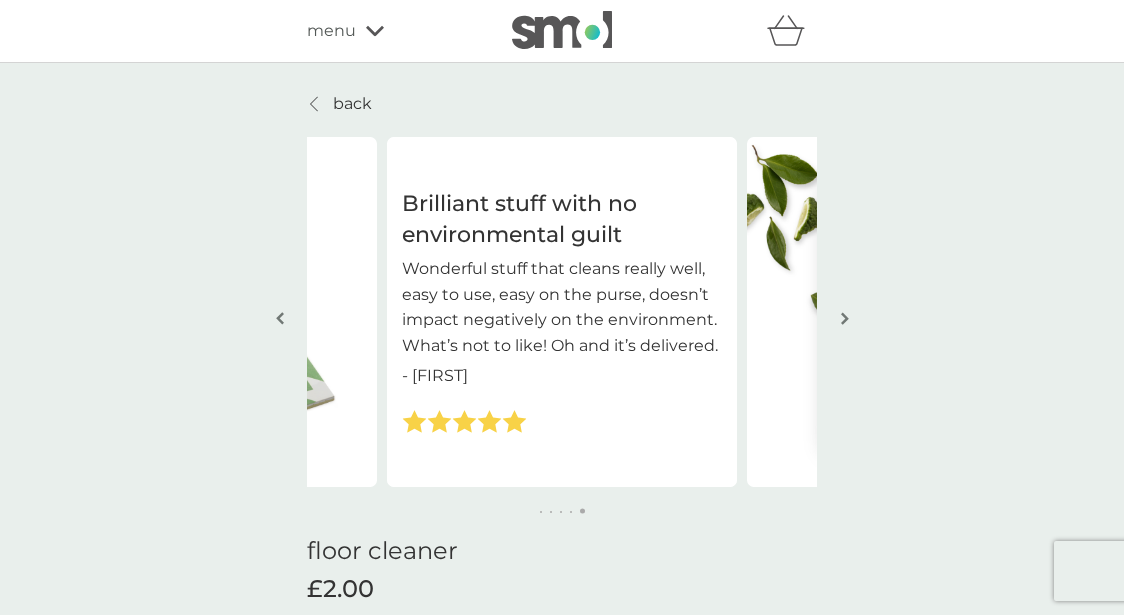 click at bounding box center [845, 318] 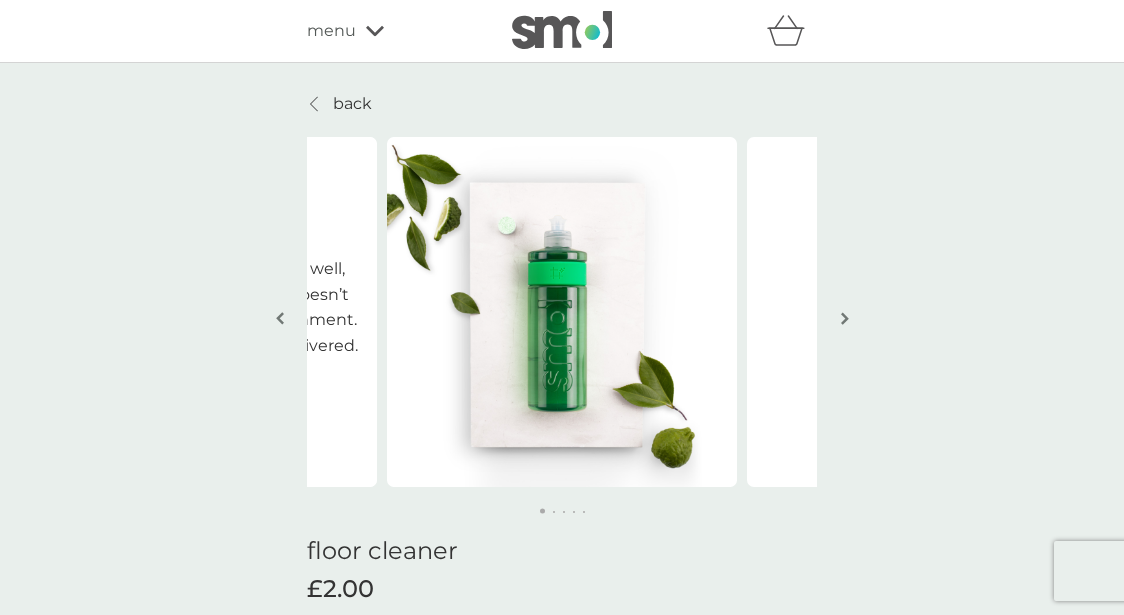 click at bounding box center [845, 318] 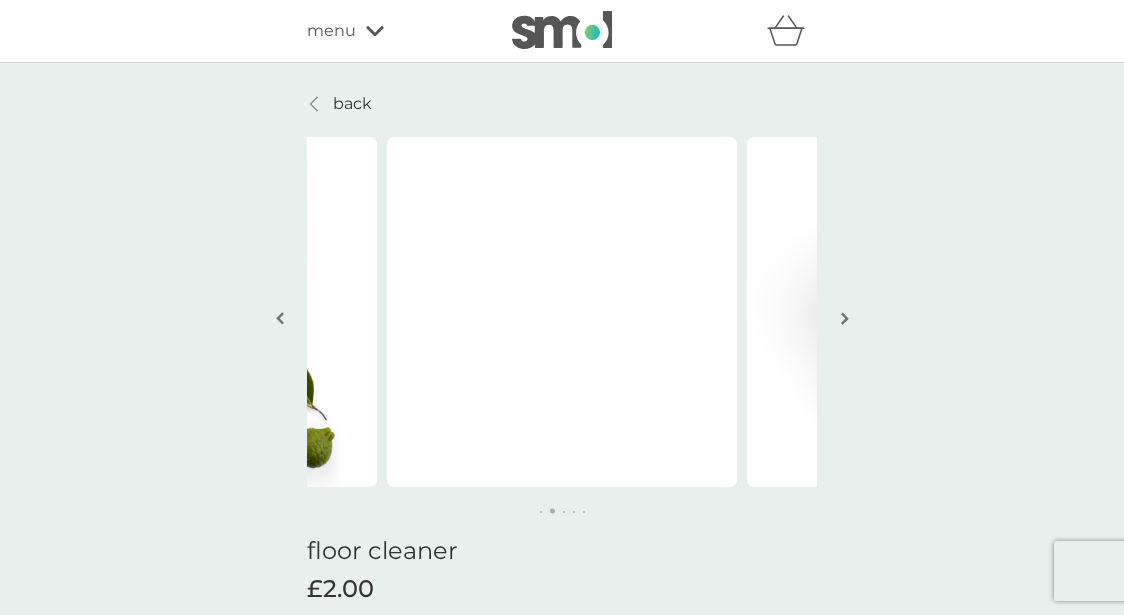click 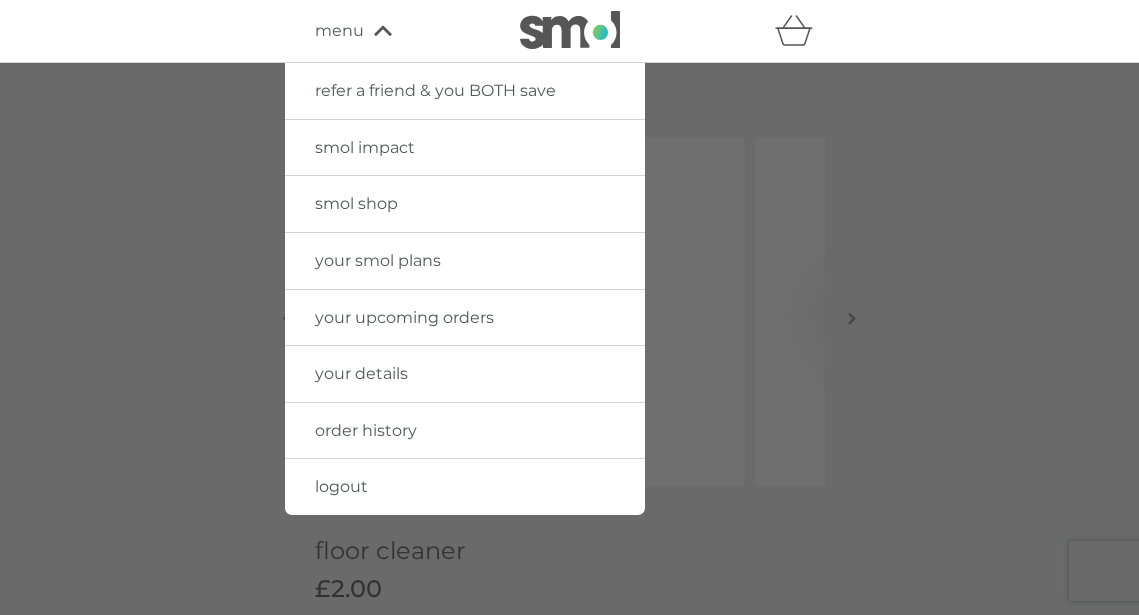 click on "smol shop" at bounding box center (465, 204) 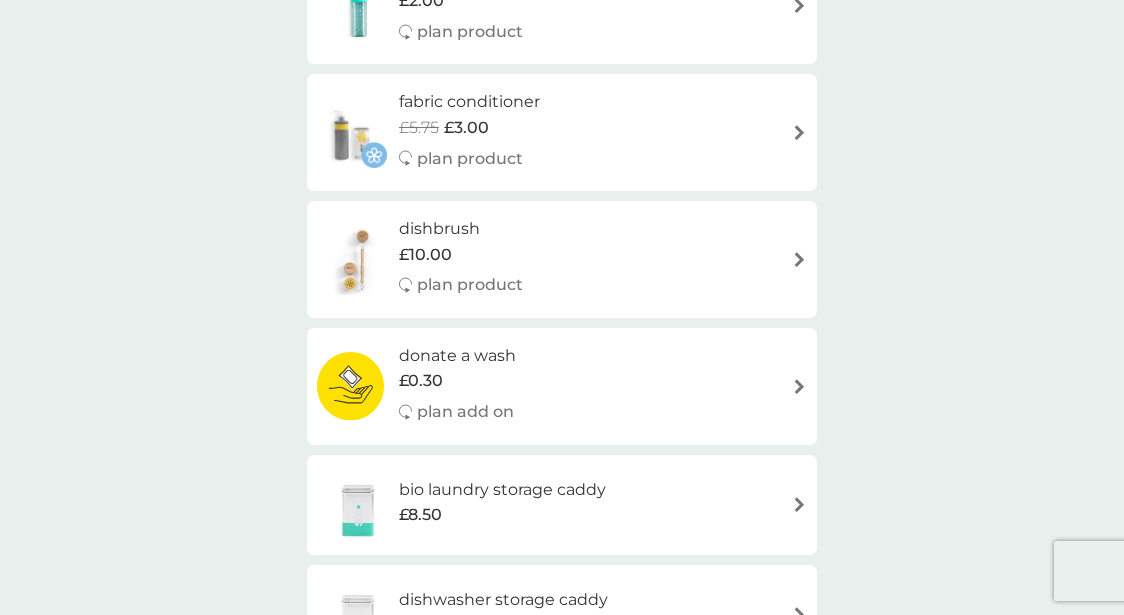 scroll, scrollTop: 638, scrollLeft: 0, axis: vertical 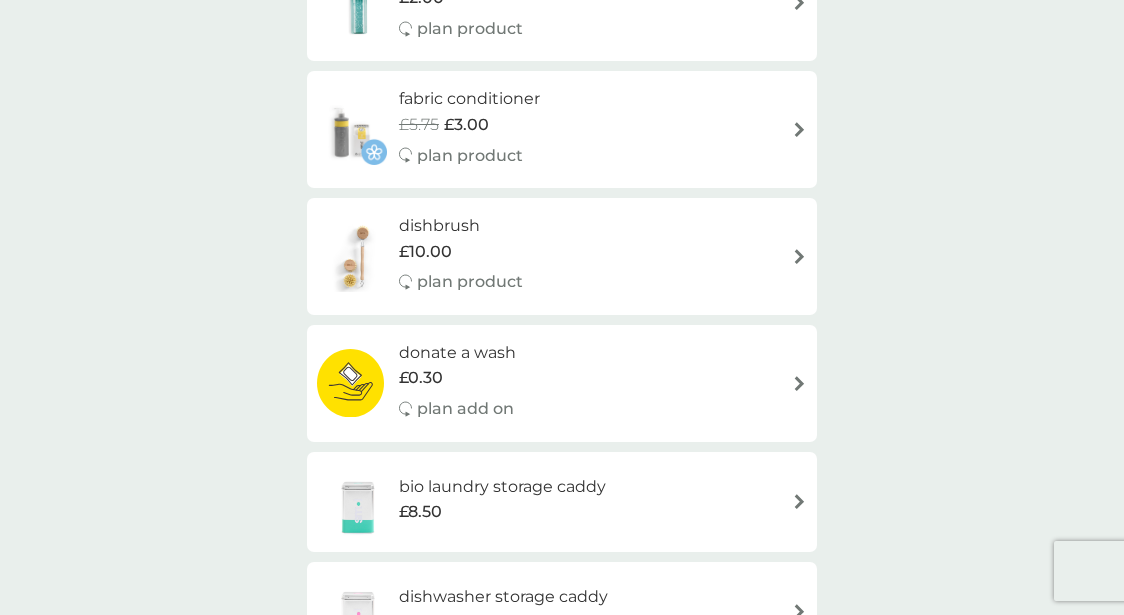 click at bounding box center (799, 256) 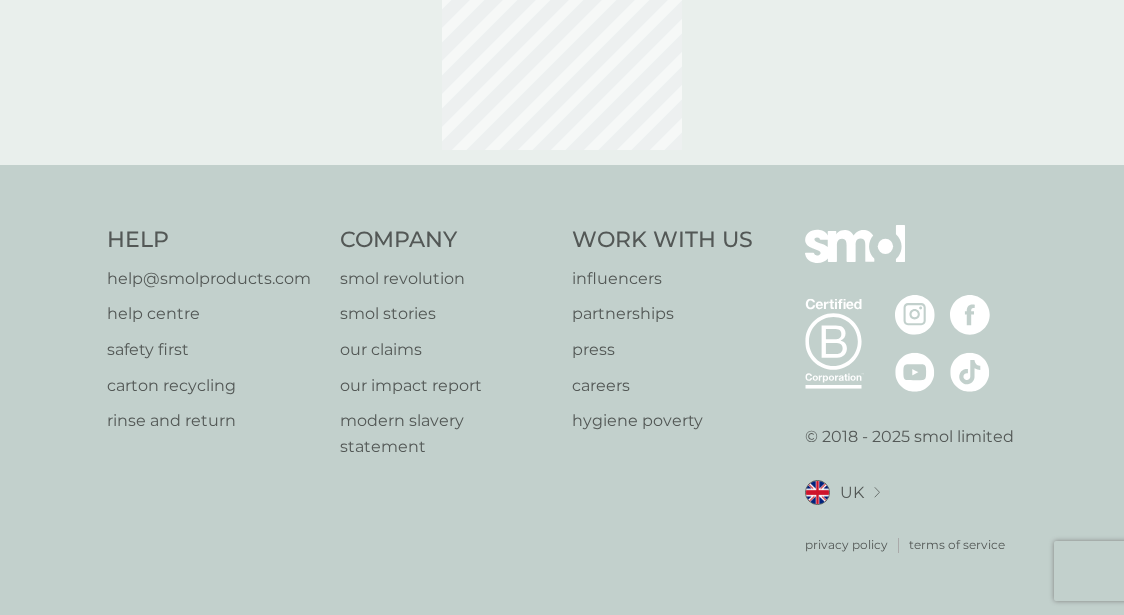 scroll, scrollTop: 0, scrollLeft: 0, axis: both 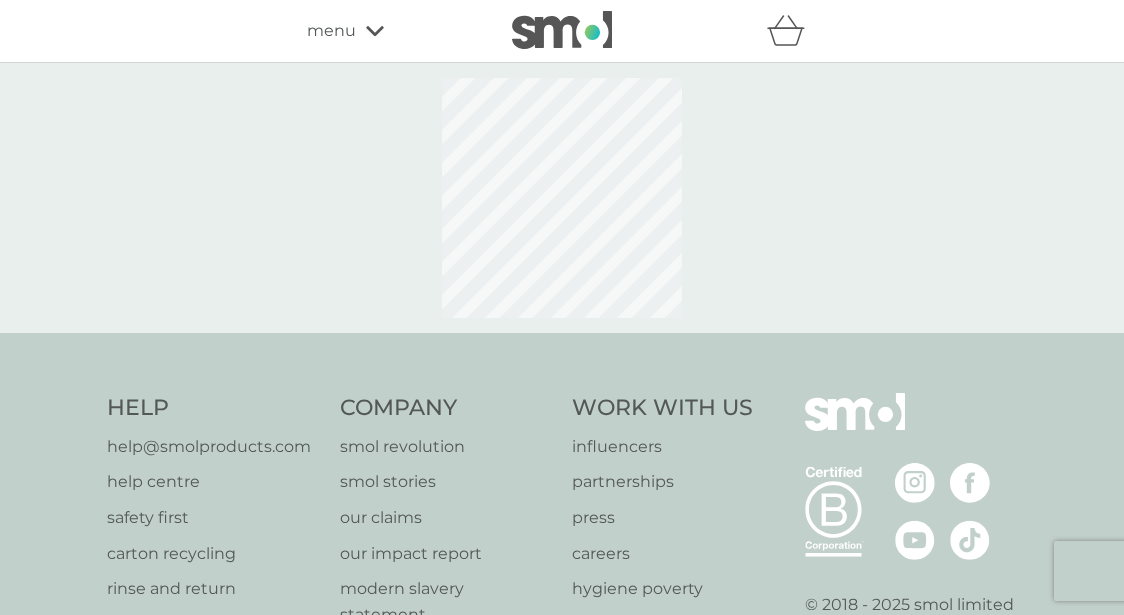 select on "245" 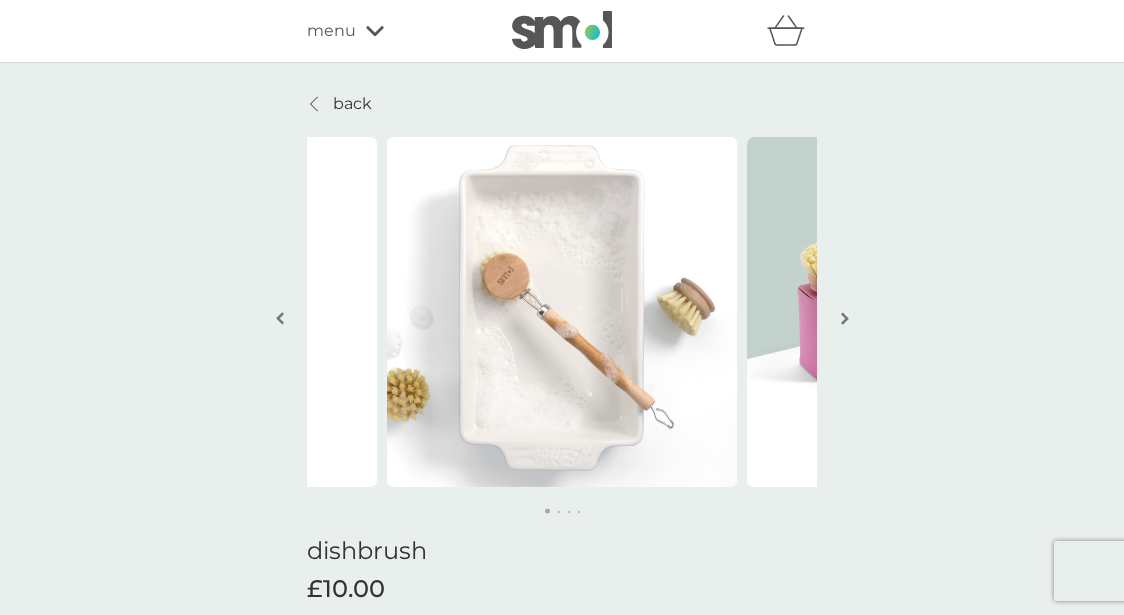 click at bounding box center [845, 318] 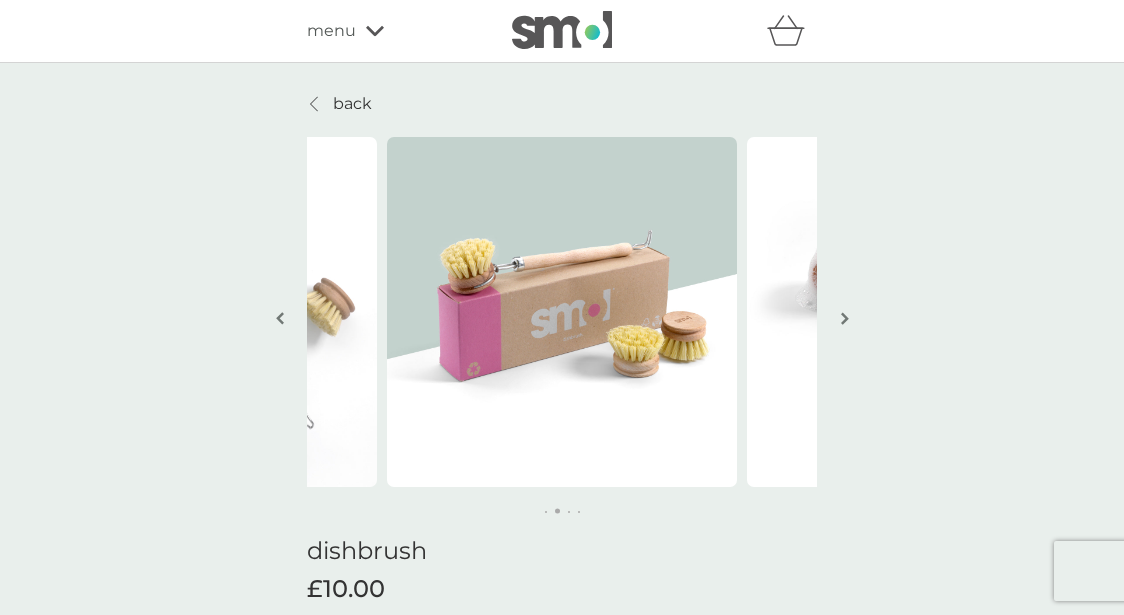 click at bounding box center (845, 318) 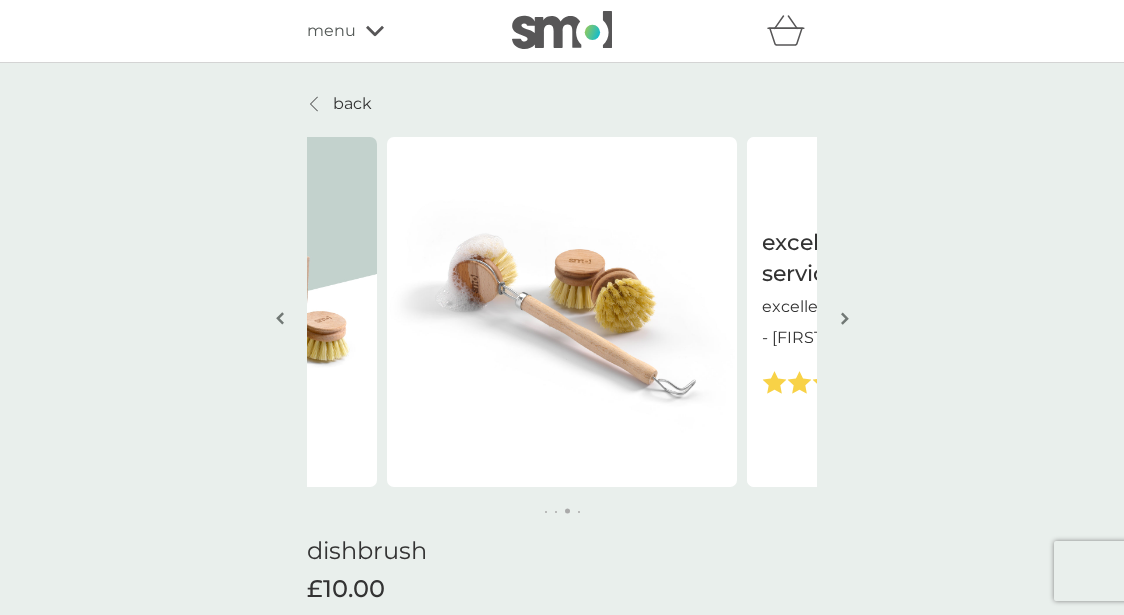click at bounding box center (845, 318) 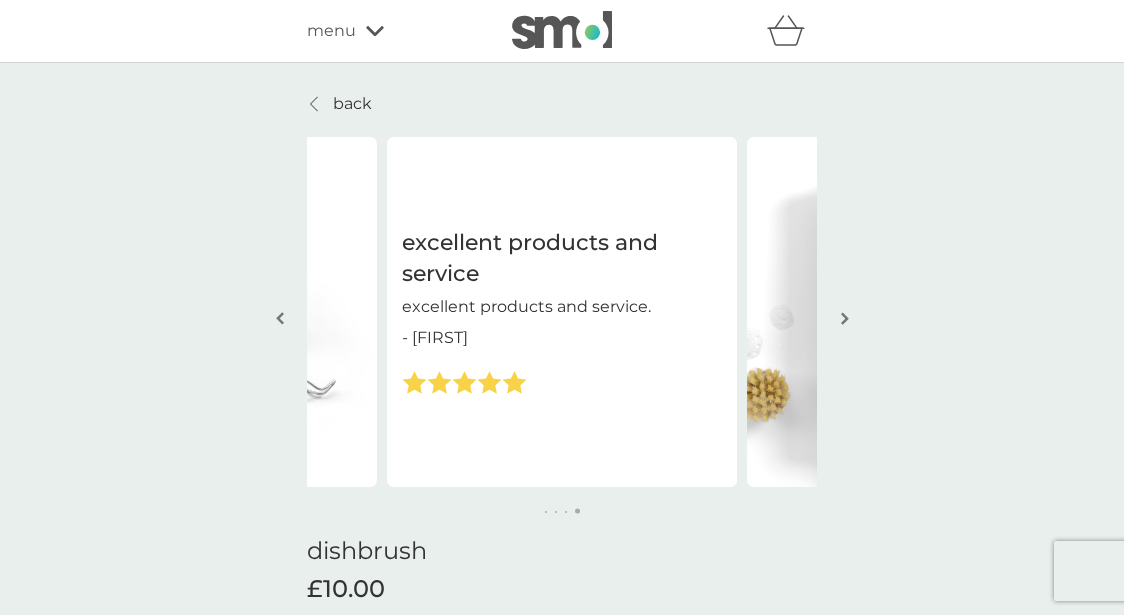 click at bounding box center (845, 318) 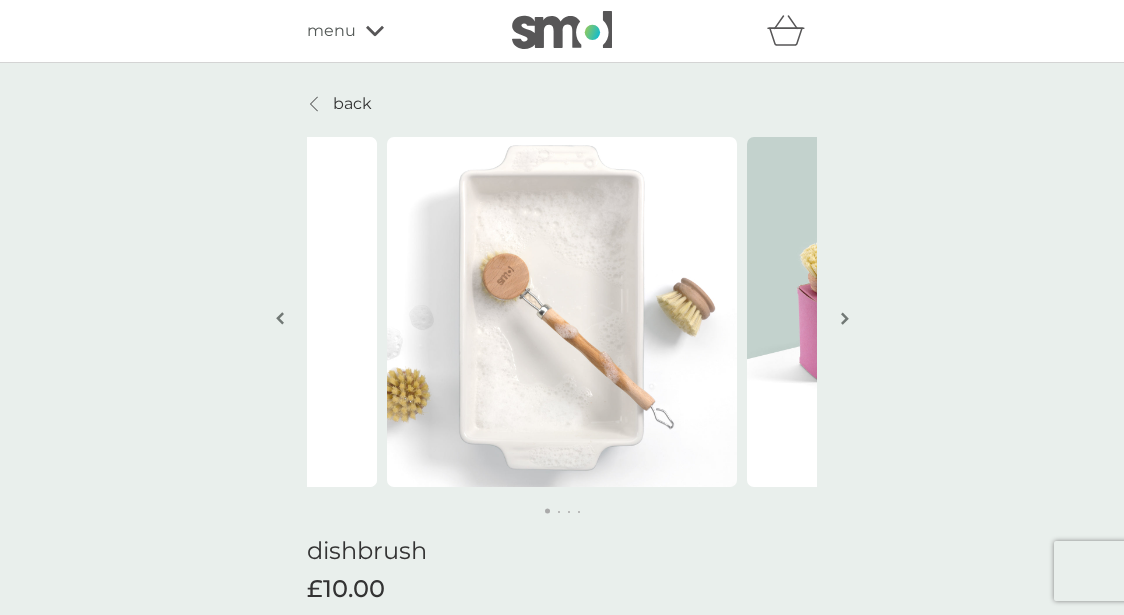 click at bounding box center [845, 318] 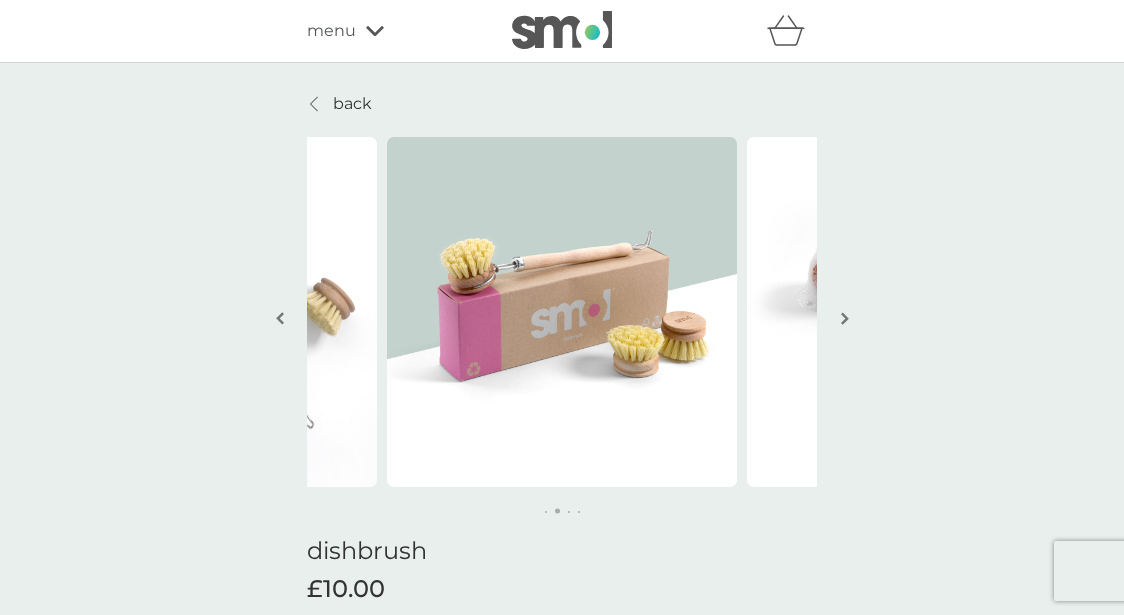 click at bounding box center (845, 318) 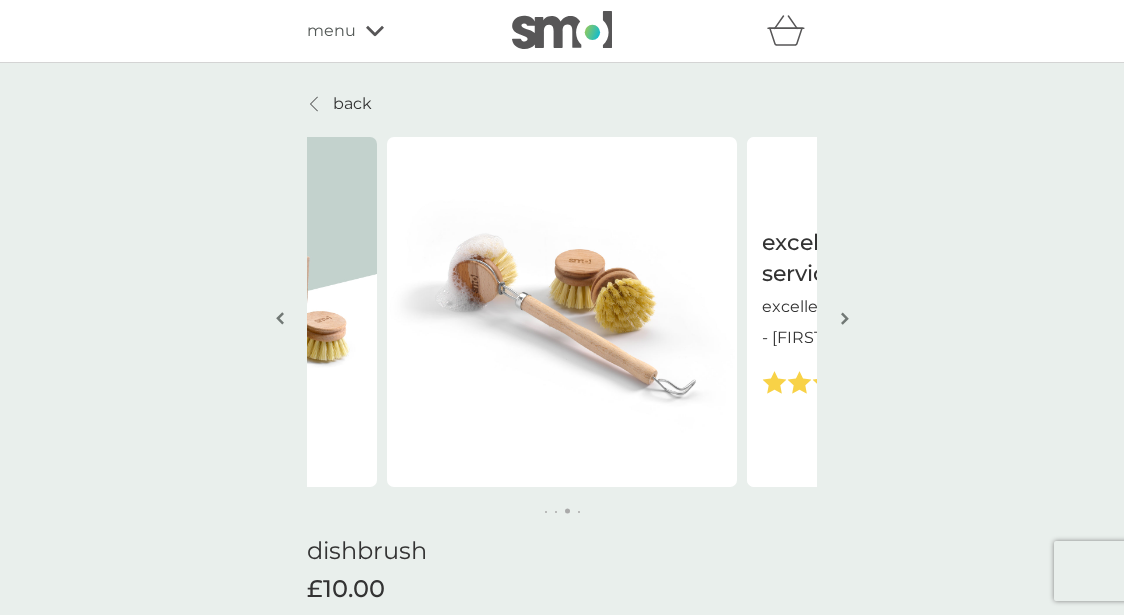 click at bounding box center (845, 318) 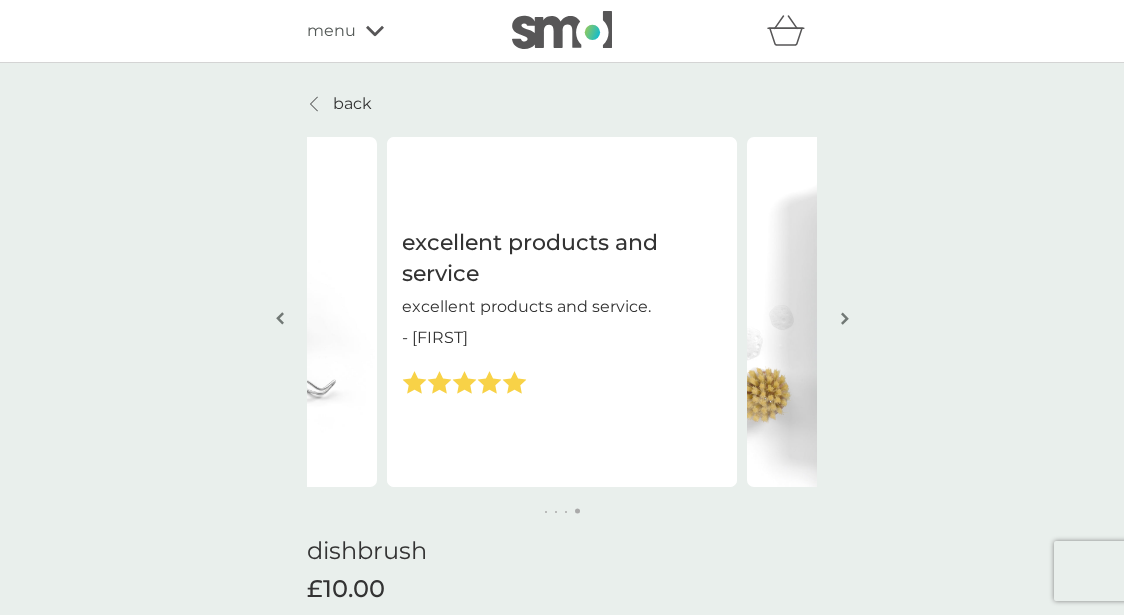 click on "menu" at bounding box center [392, 31] 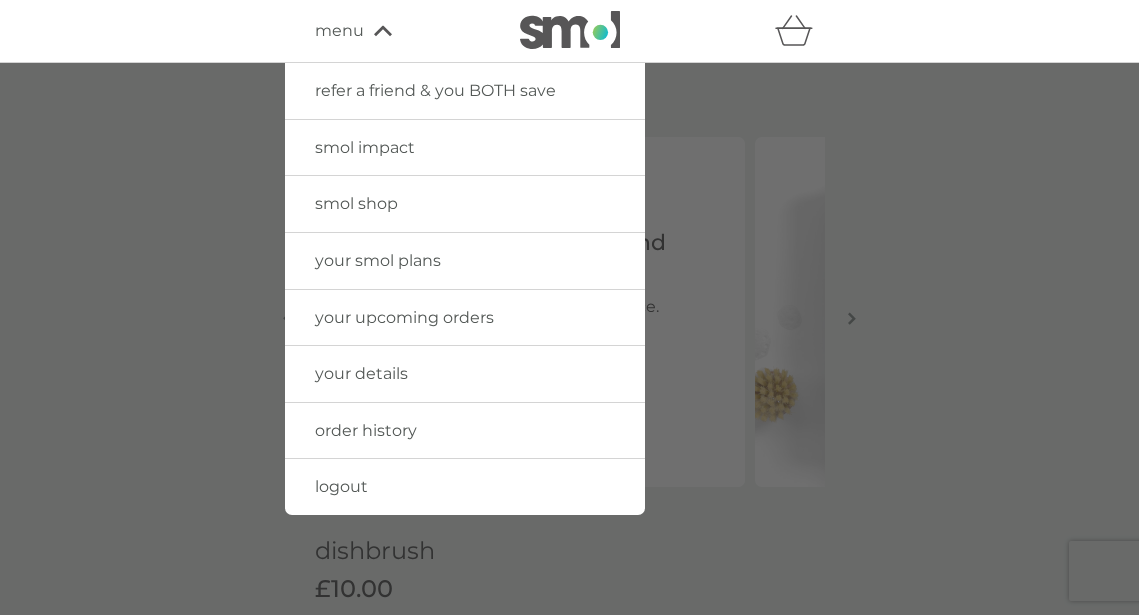 click on "smol shop" at bounding box center (465, 204) 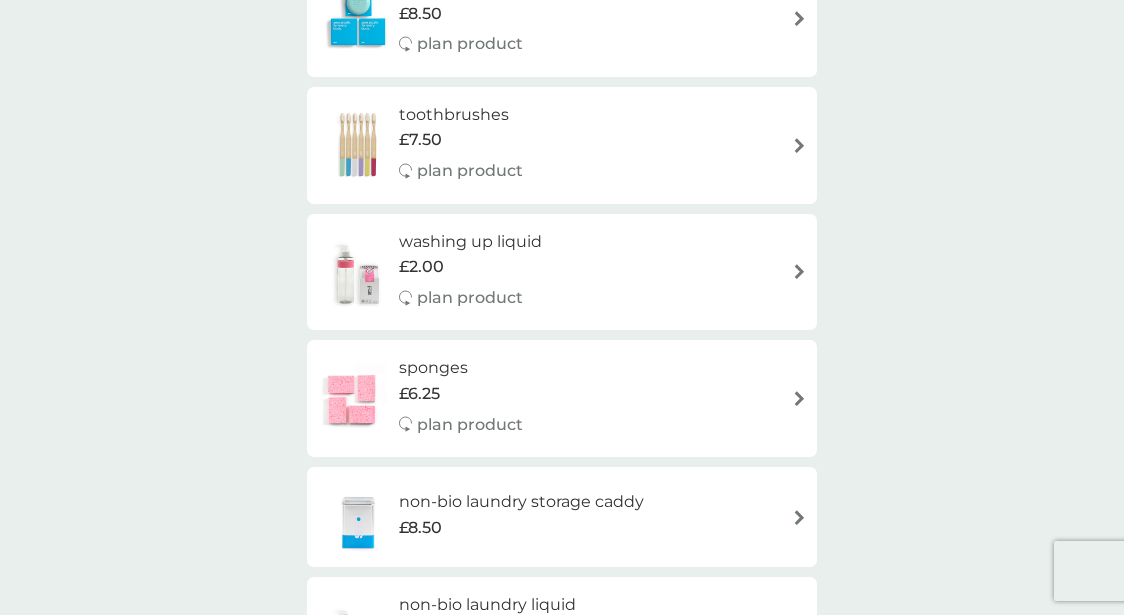 scroll, scrollTop: 1727, scrollLeft: 0, axis: vertical 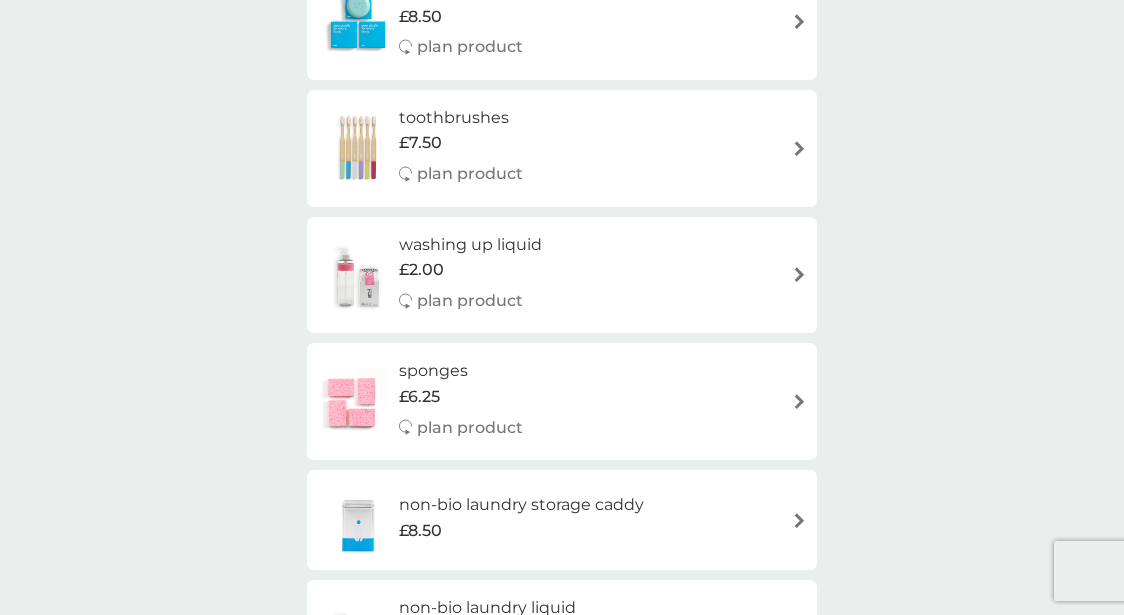 click at bounding box center [799, 274] 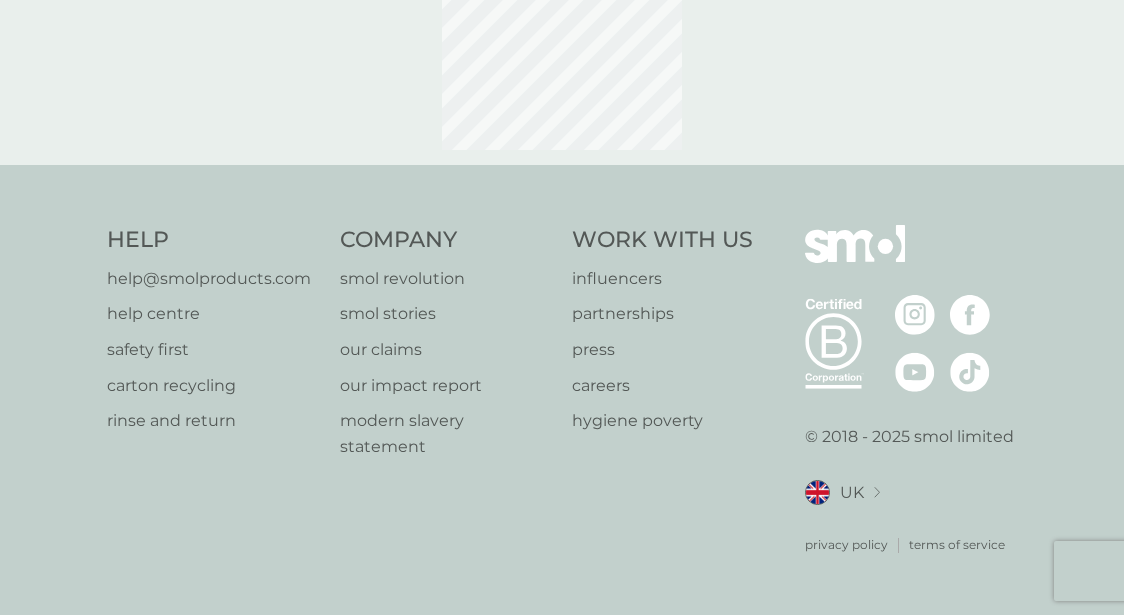 scroll, scrollTop: 0, scrollLeft: 0, axis: both 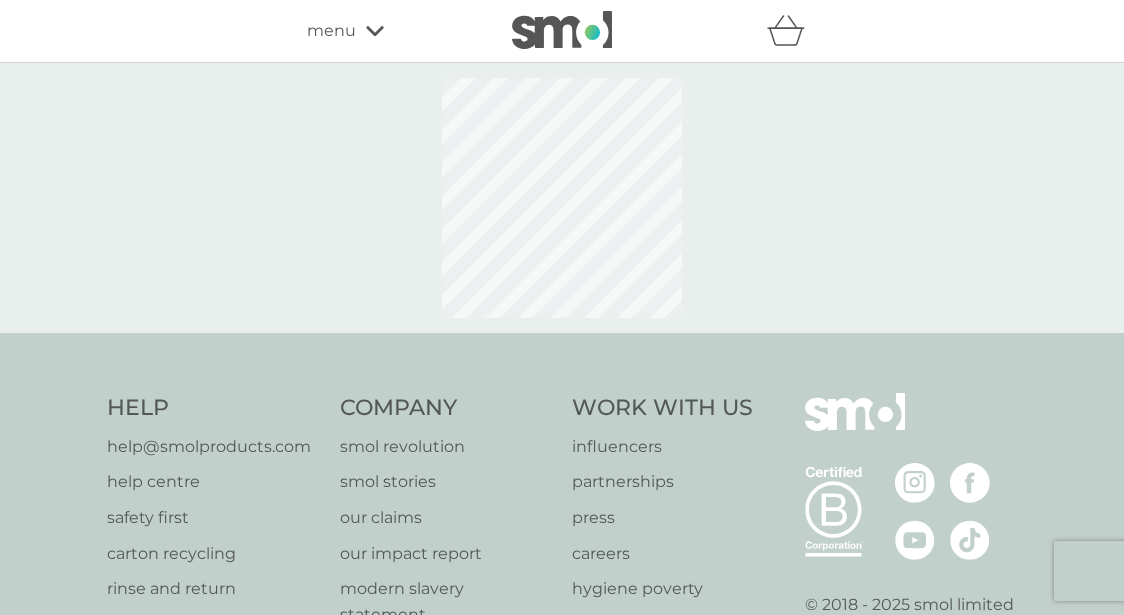select on "112" 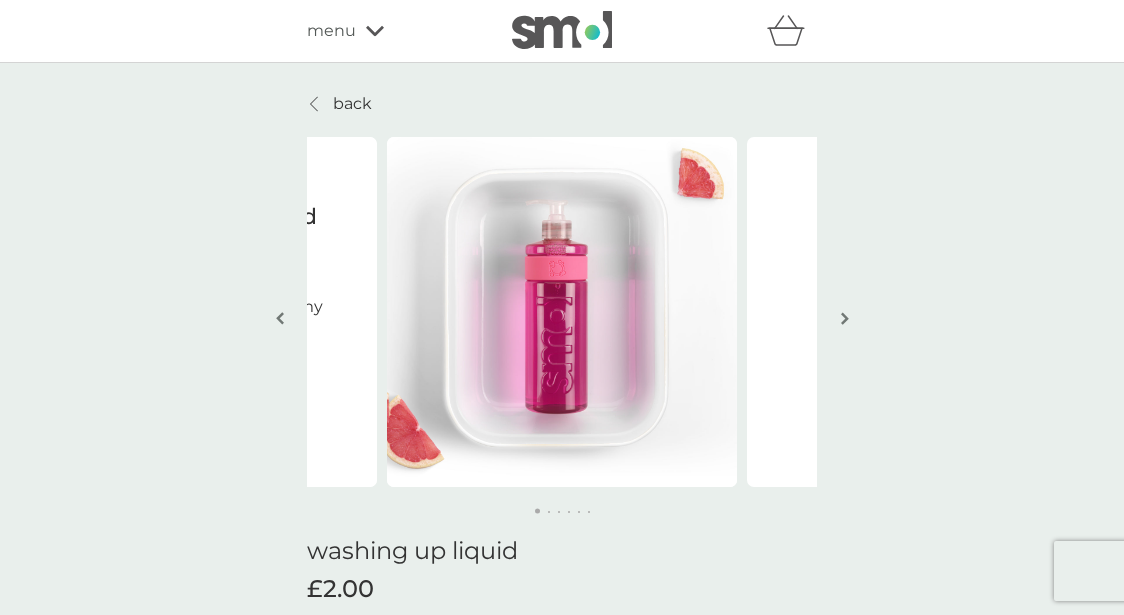 scroll, scrollTop: 0, scrollLeft: 0, axis: both 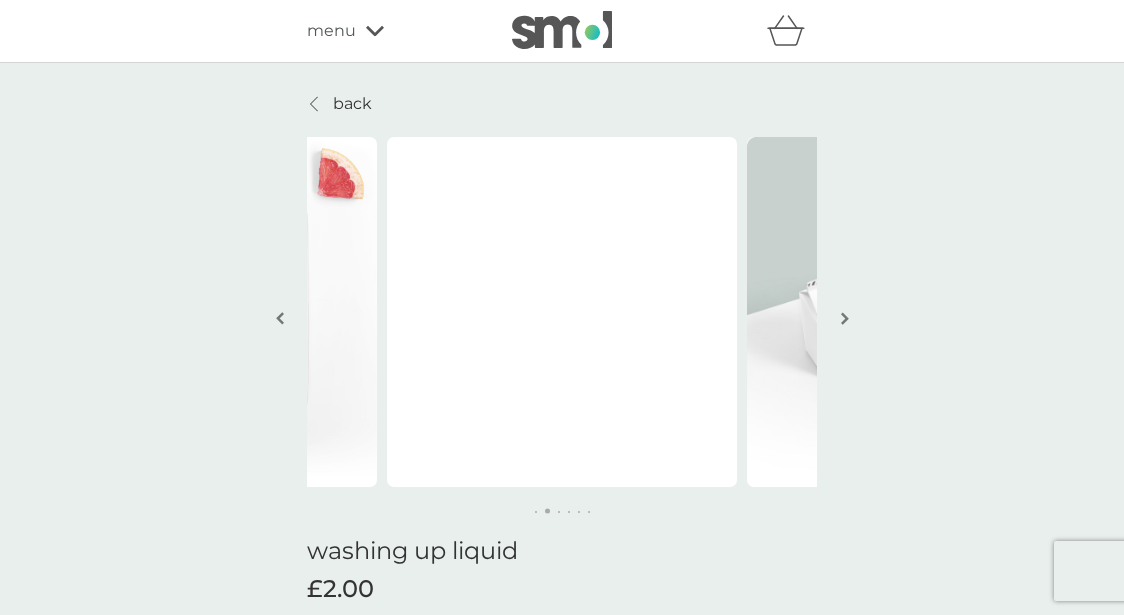 click at bounding box center [845, 318] 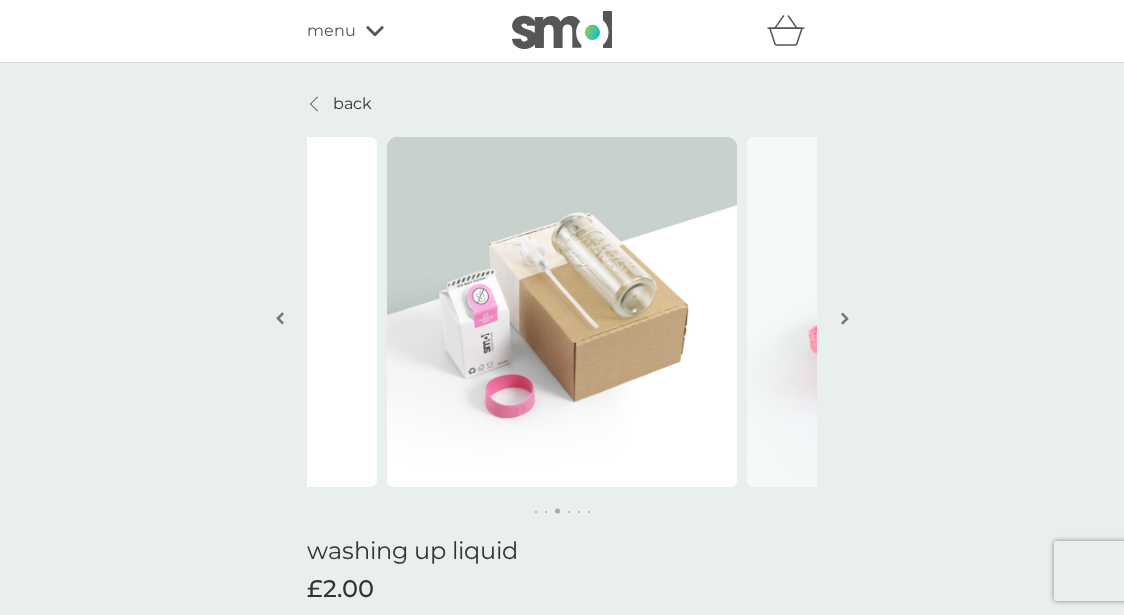 click at bounding box center (845, 318) 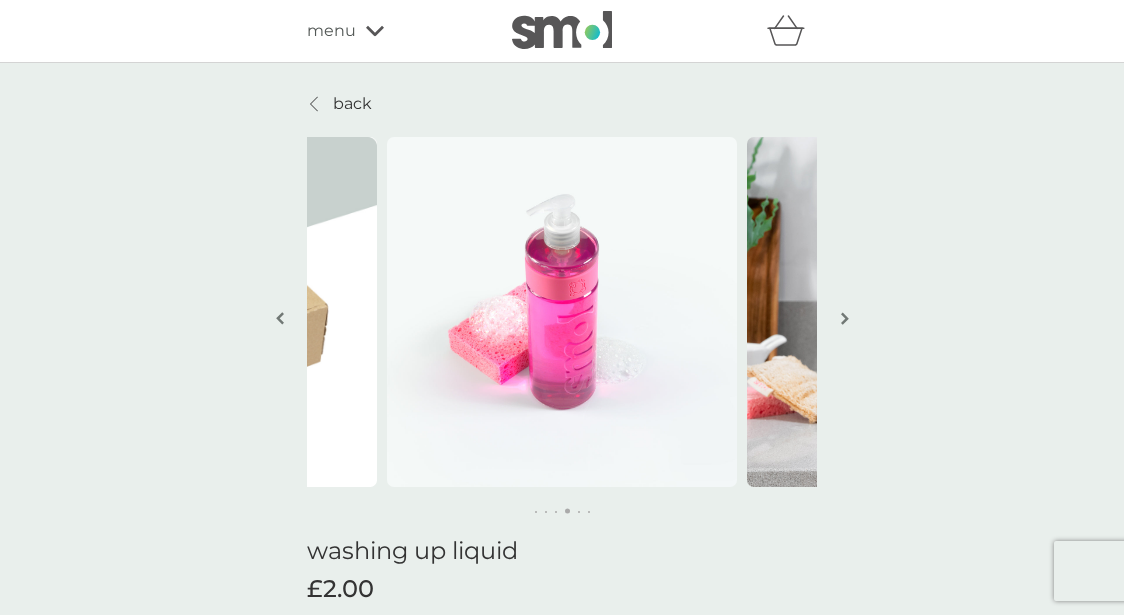 click at bounding box center (845, 318) 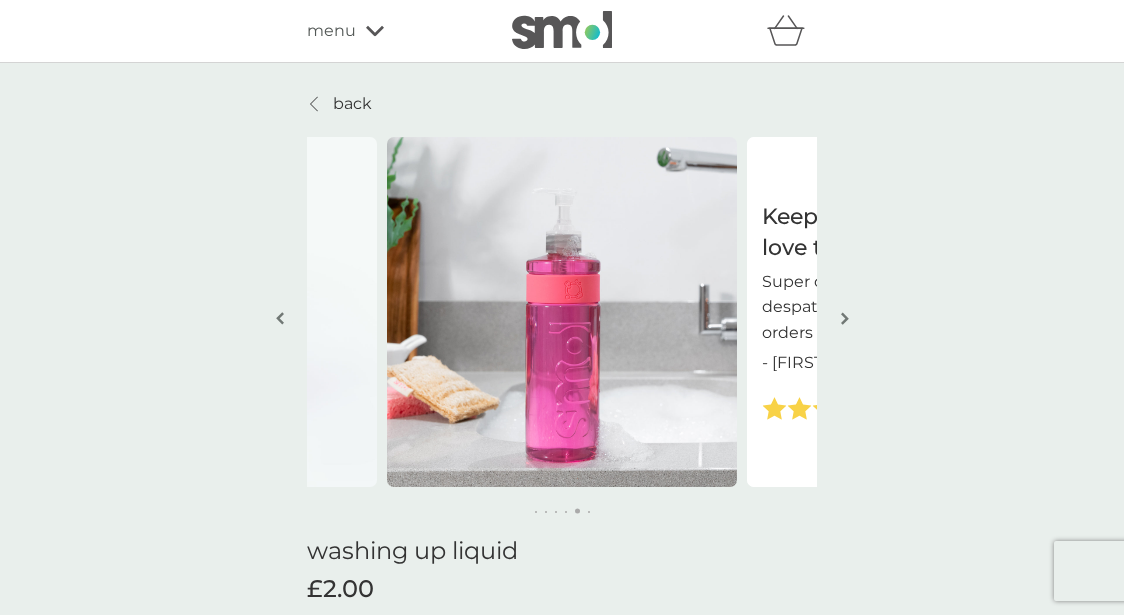 click at bounding box center (845, 318) 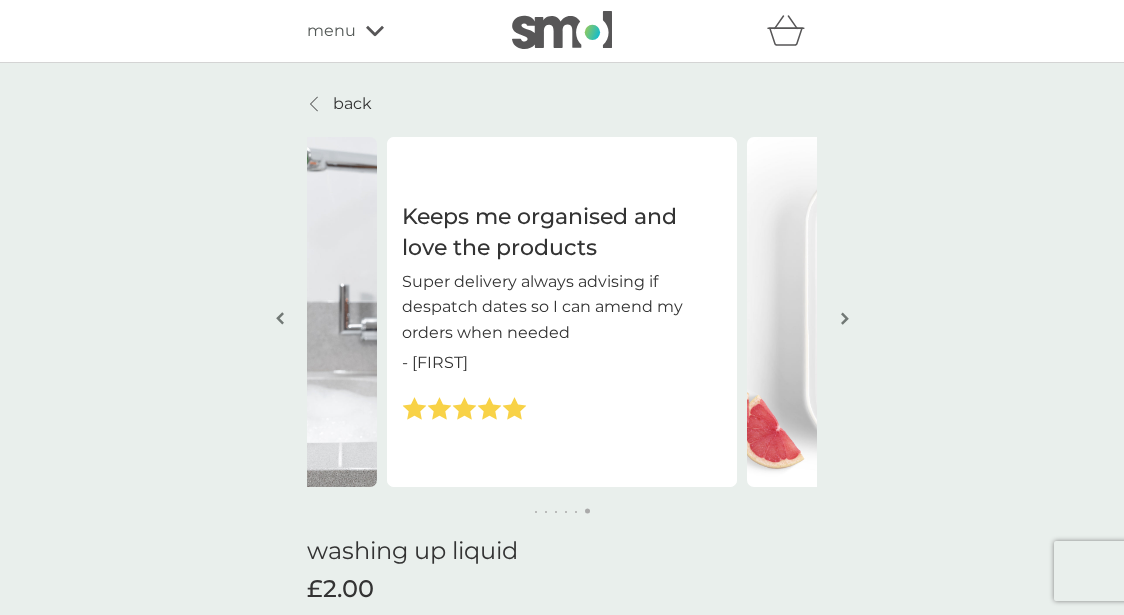 click at bounding box center [845, 318] 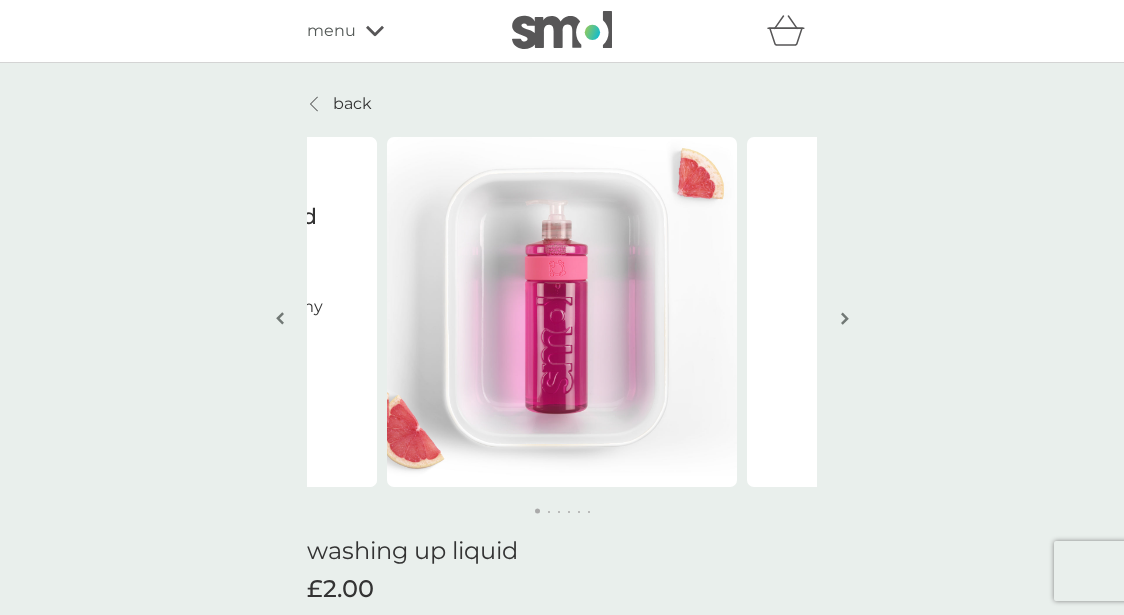 click at bounding box center (845, 318) 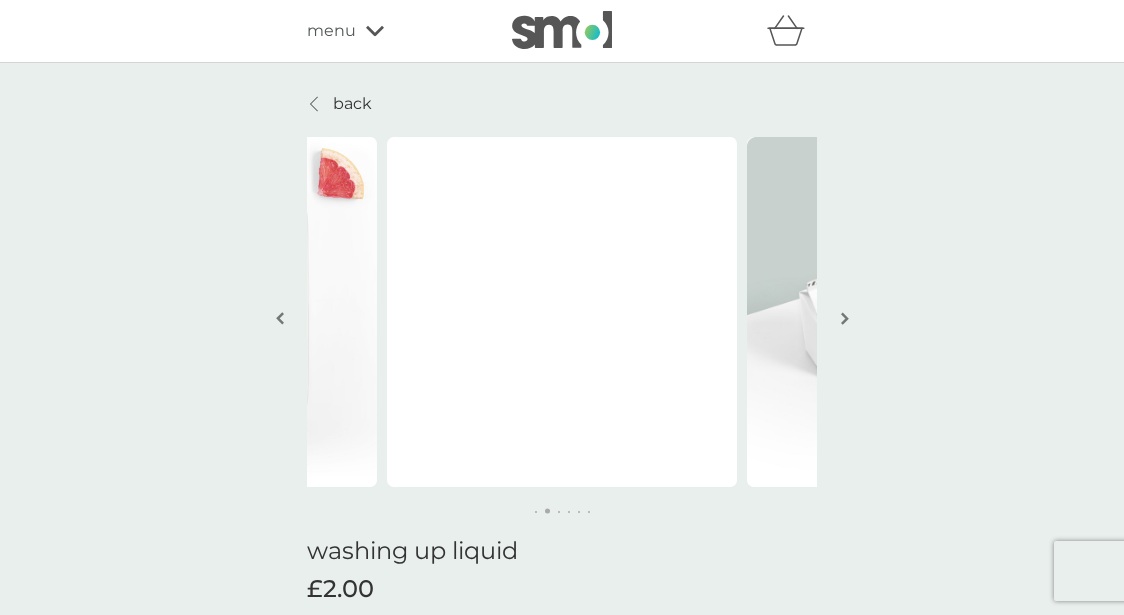 click at bounding box center [845, 318] 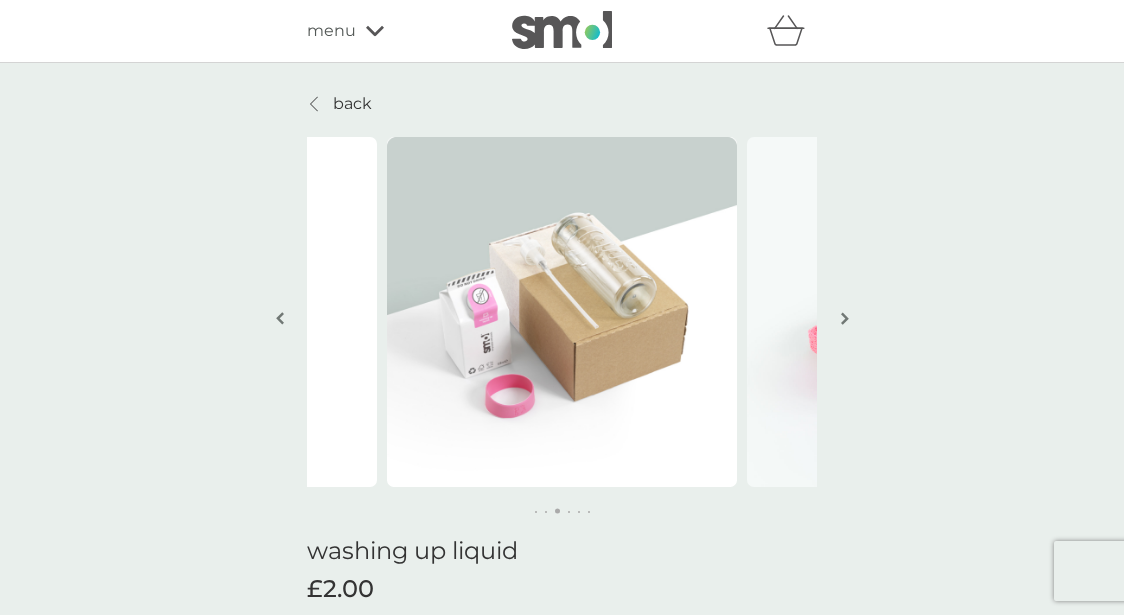 click 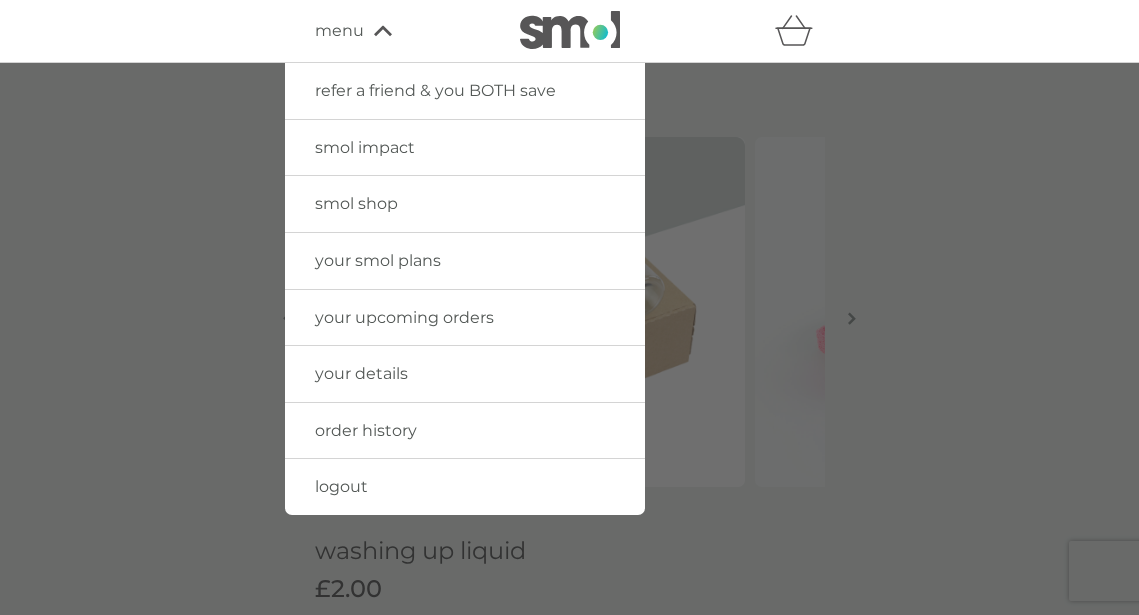 click on "smol shop" at bounding box center (465, 204) 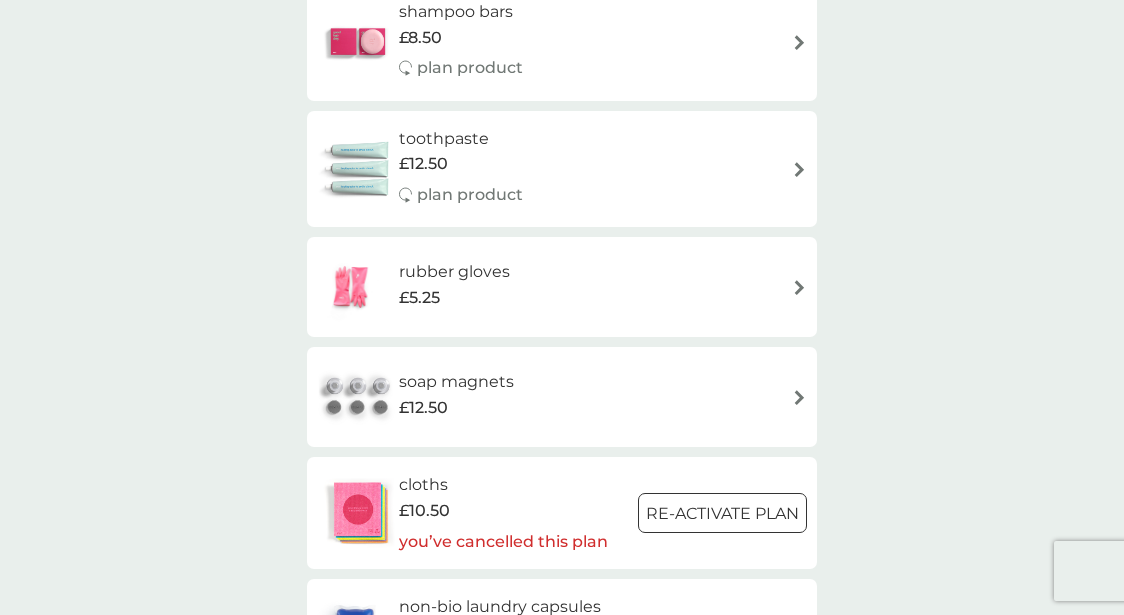 scroll, scrollTop: 2451, scrollLeft: 0, axis: vertical 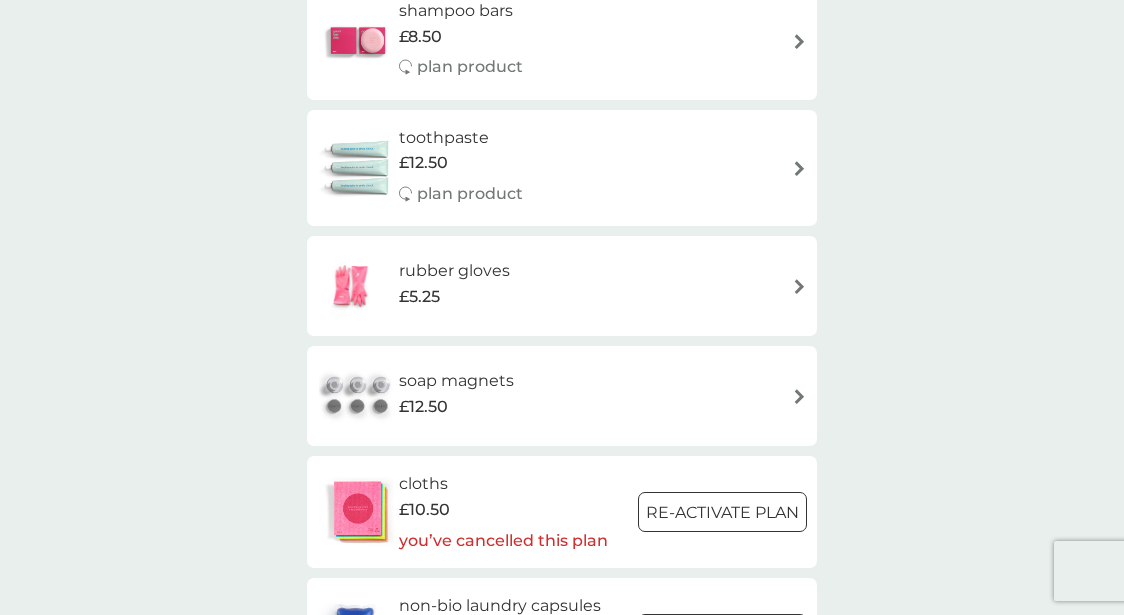 click at bounding box center (799, 286) 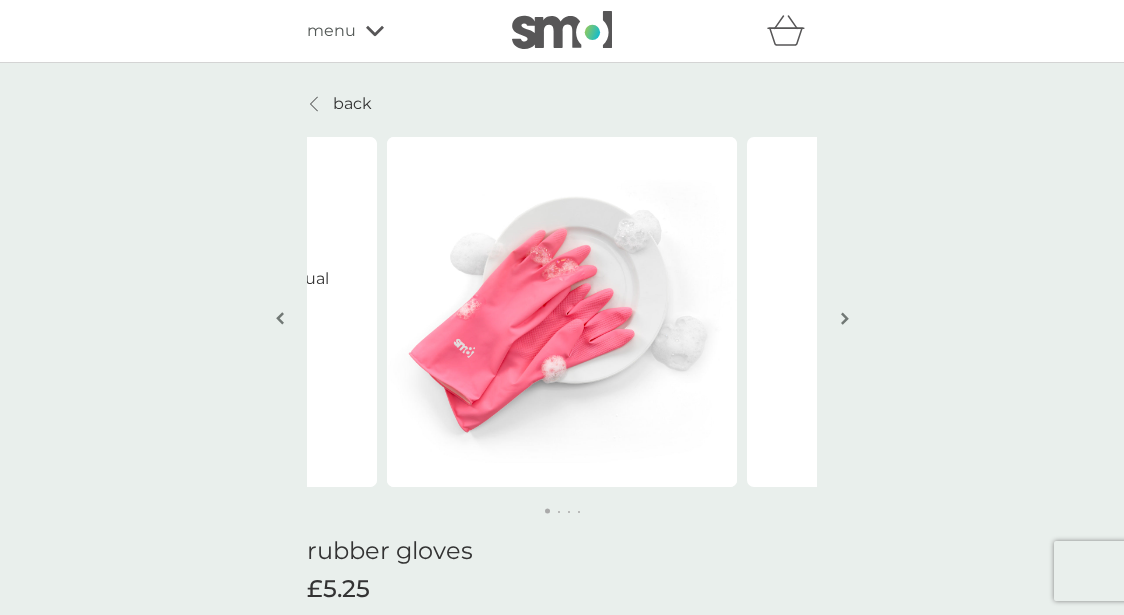 scroll, scrollTop: 85, scrollLeft: 0, axis: vertical 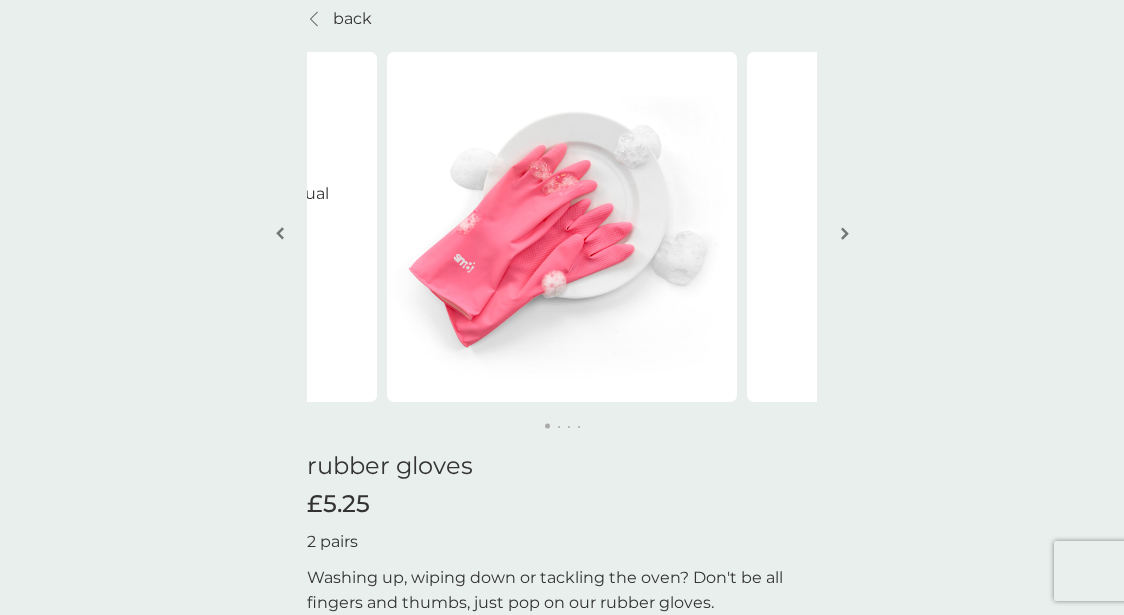 click at bounding box center (844, 235) 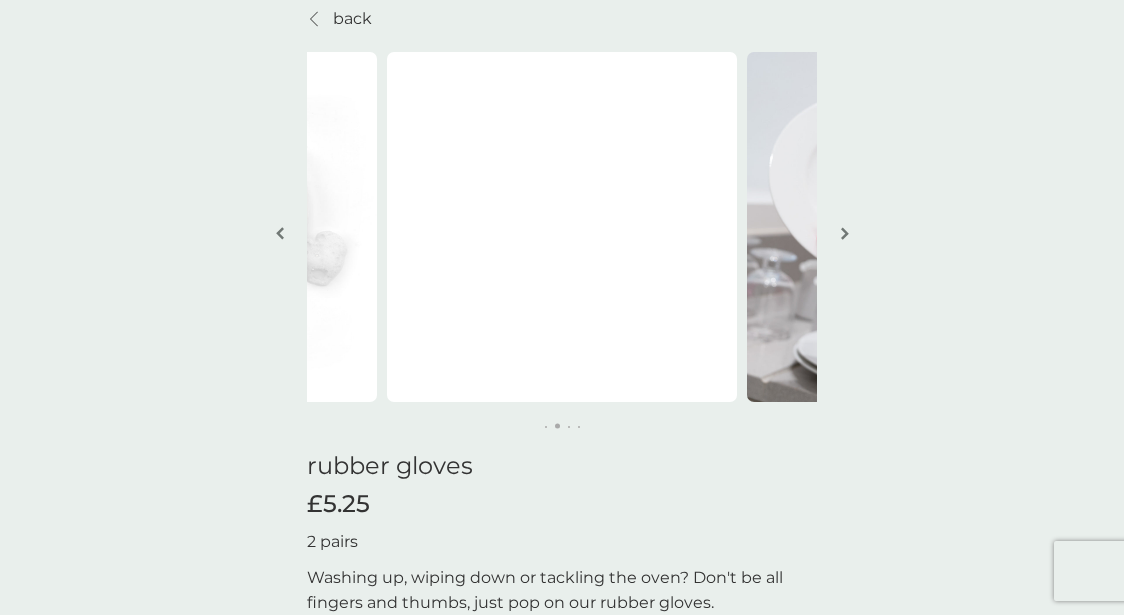 click at bounding box center (844, 235) 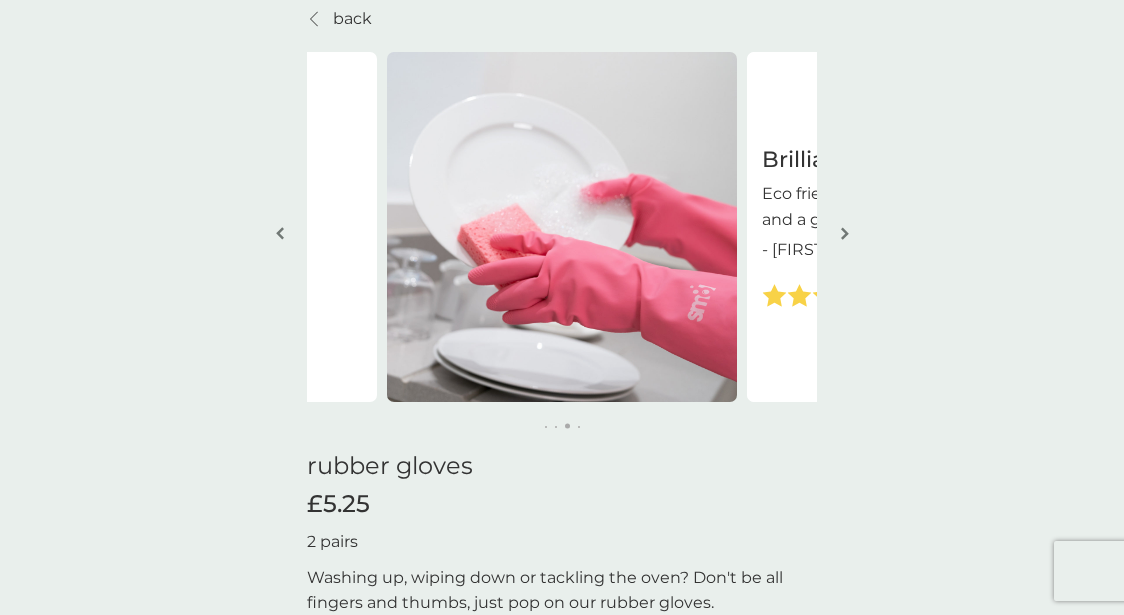 click at bounding box center [844, 235] 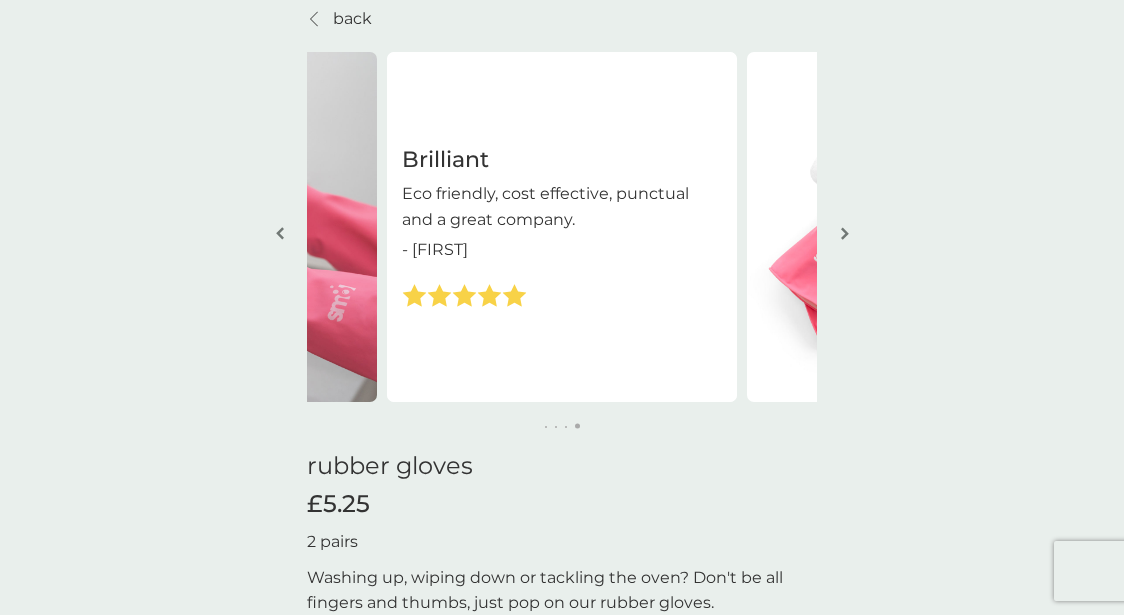 click at bounding box center [844, 235] 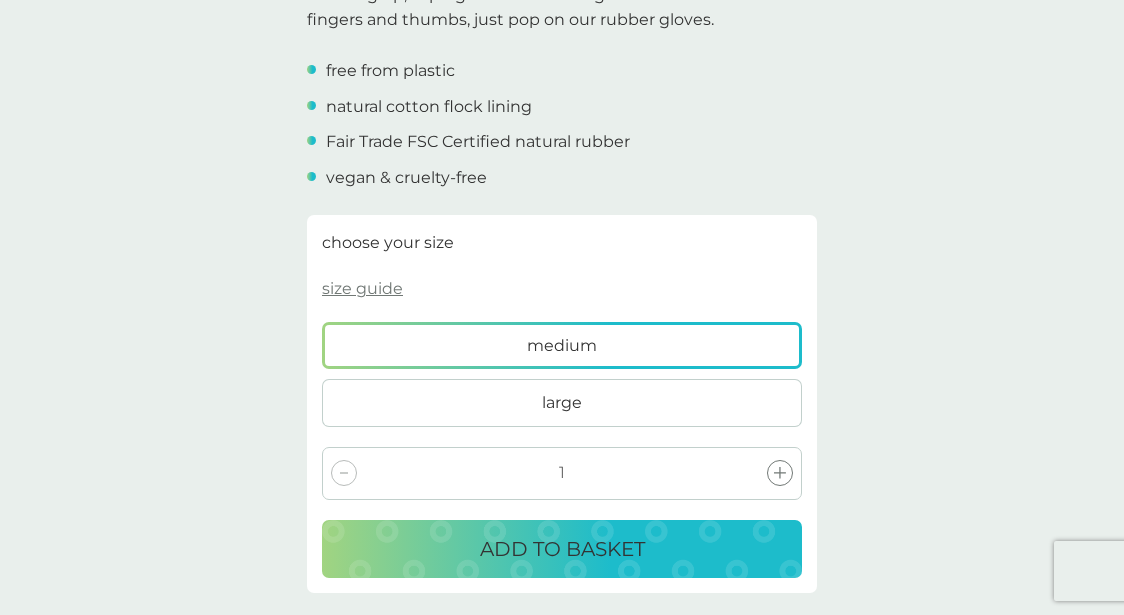 scroll, scrollTop: 679, scrollLeft: 0, axis: vertical 